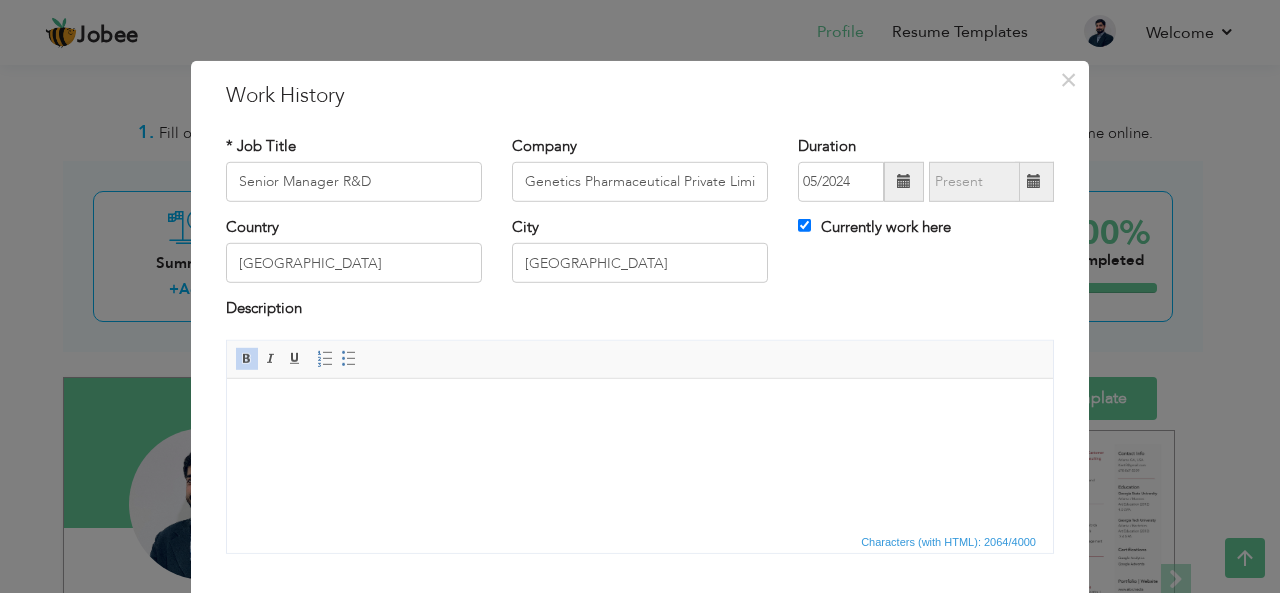 scroll, scrollTop: 2116, scrollLeft: 0, axis: vertical 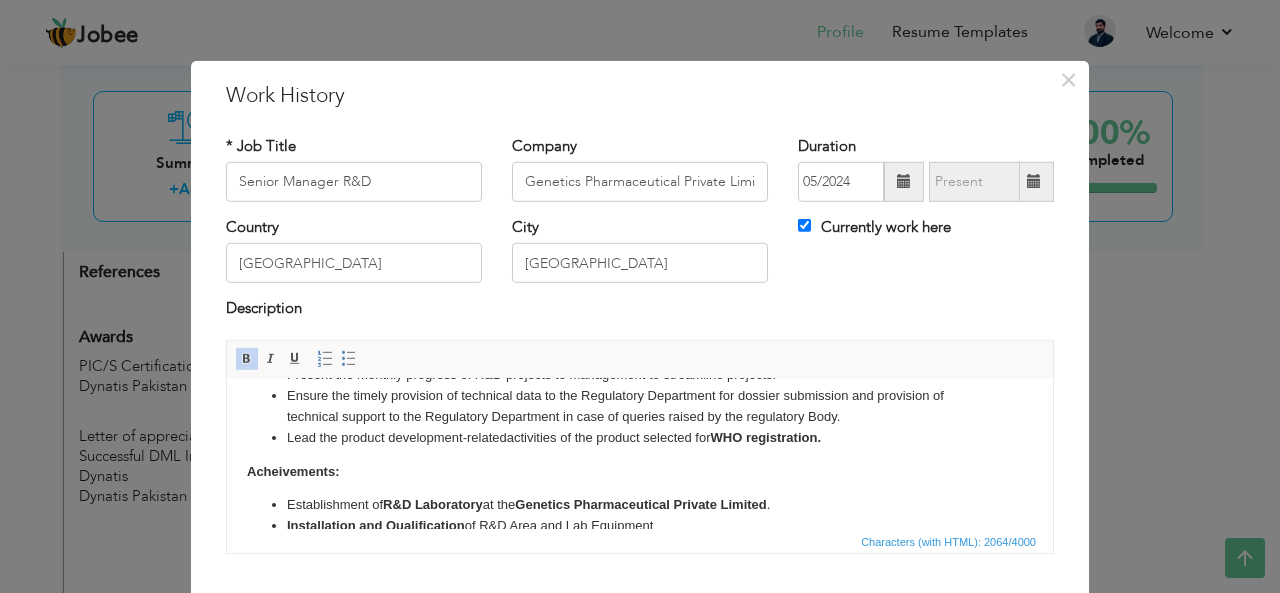 click on "Lead the product development-related  activities of the product selected for  WHO registration." at bounding box center (640, 437) 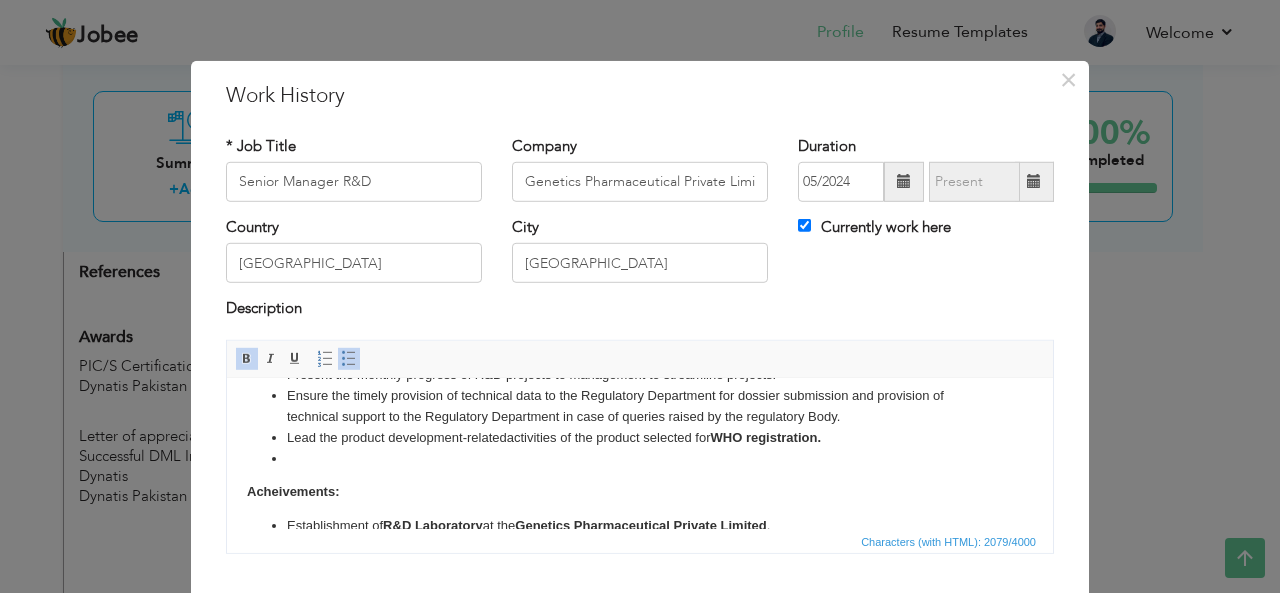 type 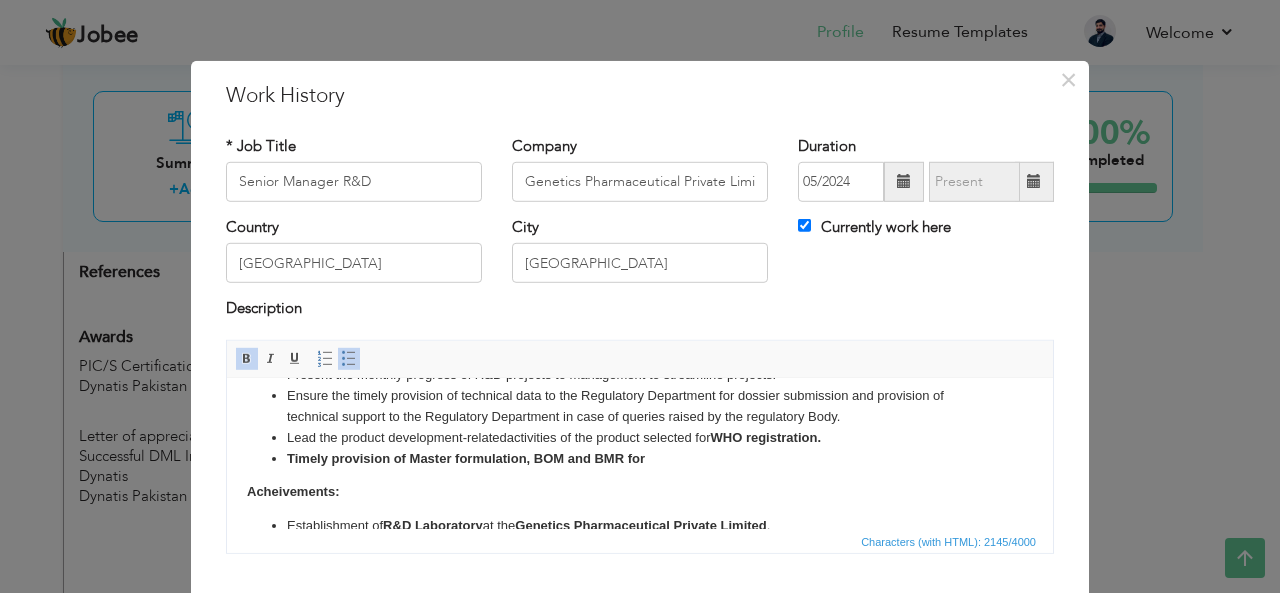 drag, startPoint x: 289, startPoint y: 454, endPoint x: 346, endPoint y: 441, distance: 58.463665 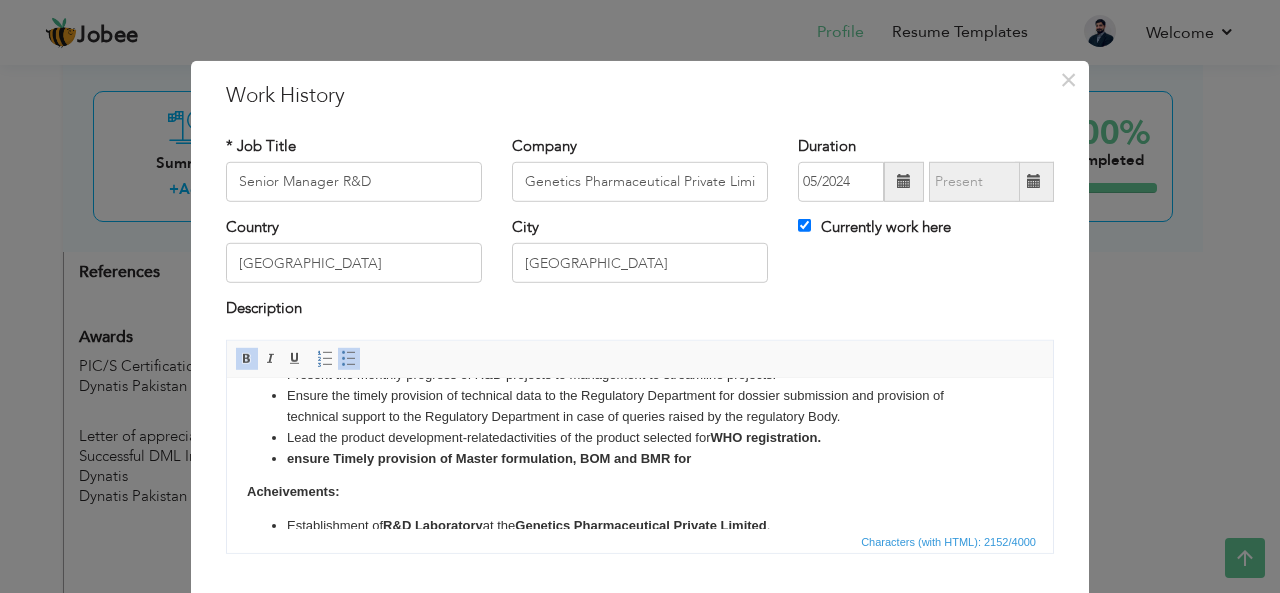 click on "ensure Timely provision of Master formulation, BOM and BMR for" at bounding box center (489, 457) 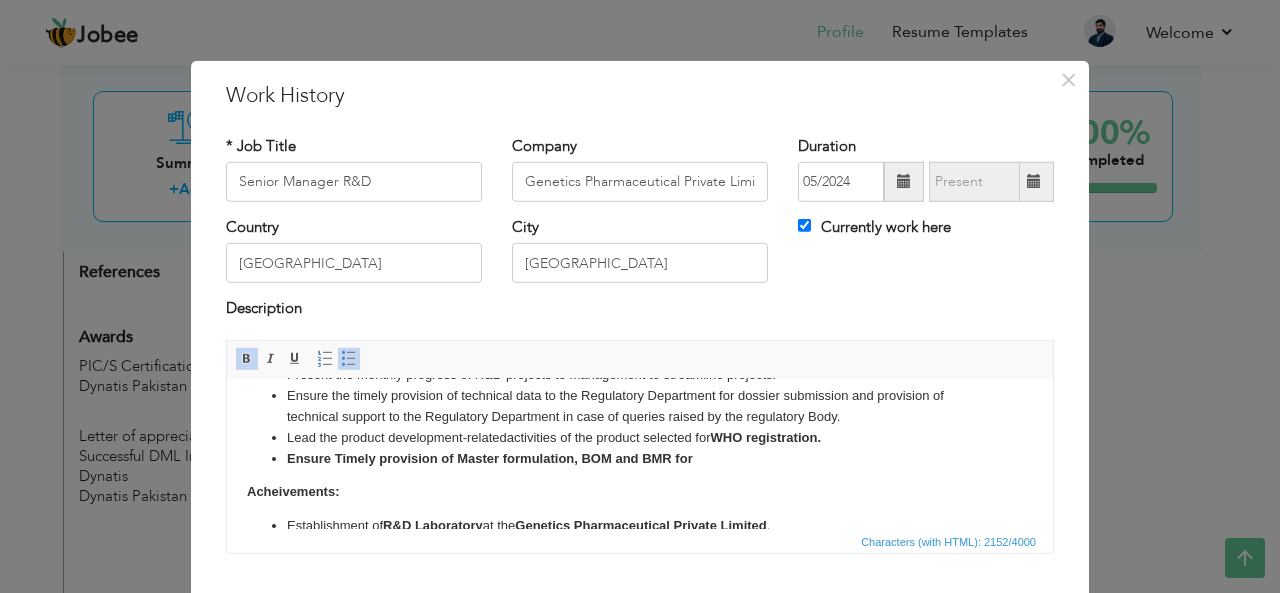 click on "Ensure Timely provision of Master formulation, BOM and BMR for" at bounding box center [640, 458] 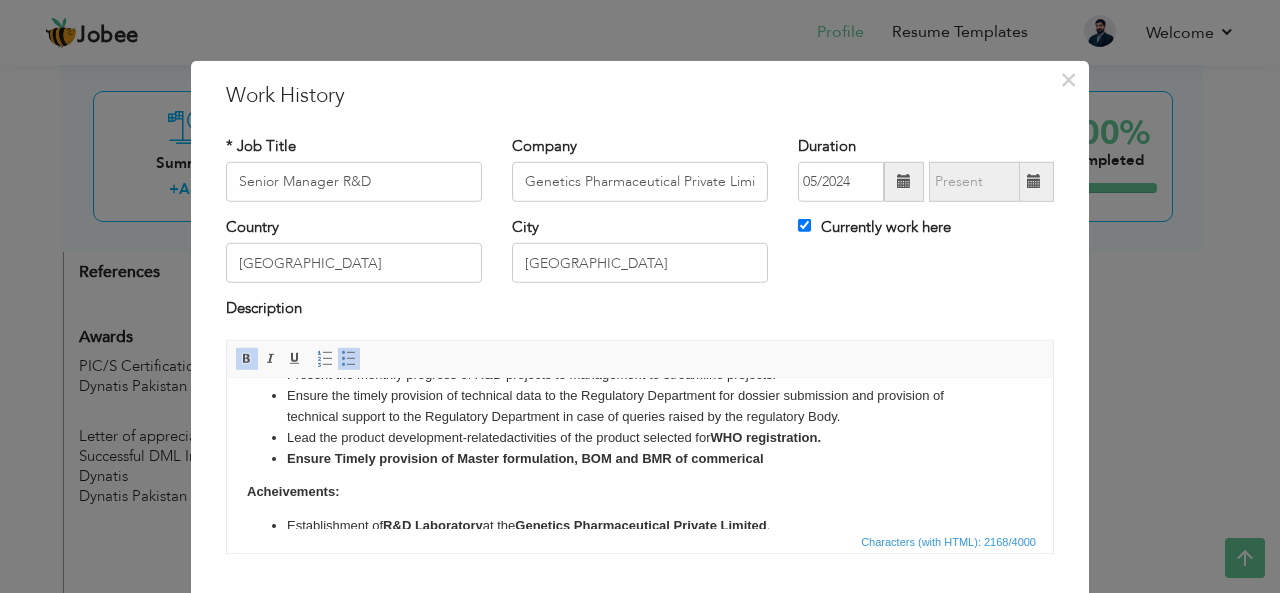 click on "Ensure Timely provision of Master formulation, BOM and BMR of commerical" at bounding box center (525, 457) 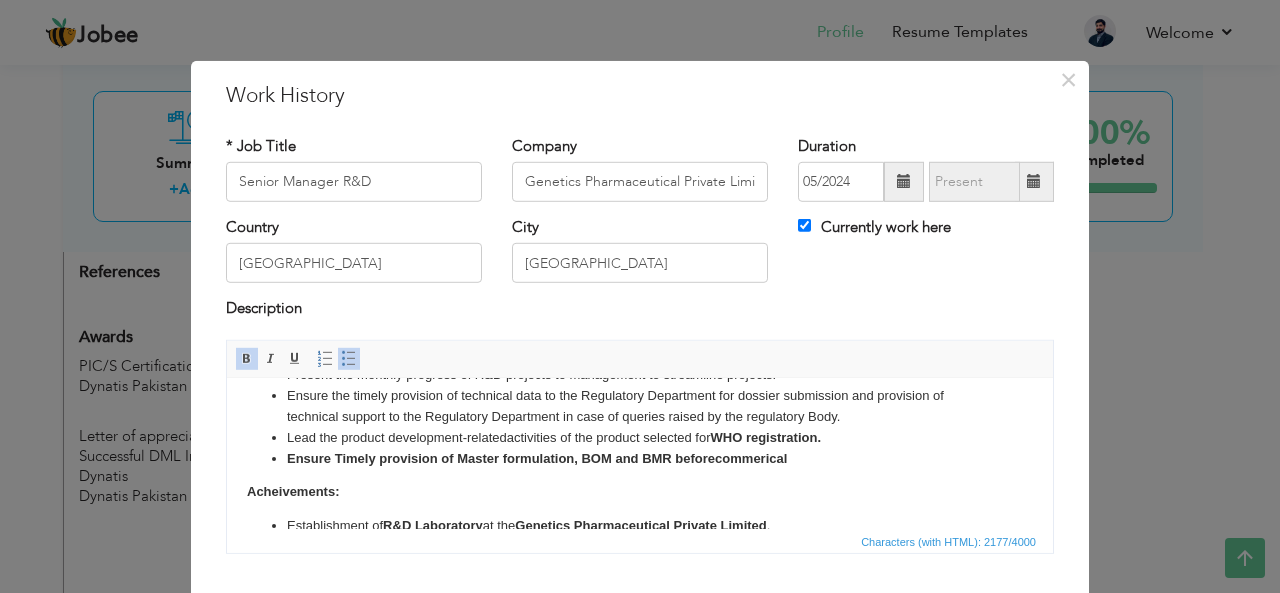 click on "Ensure Timely provision of Master formulation, BOM and BMR before  commerical" at bounding box center (640, 458) 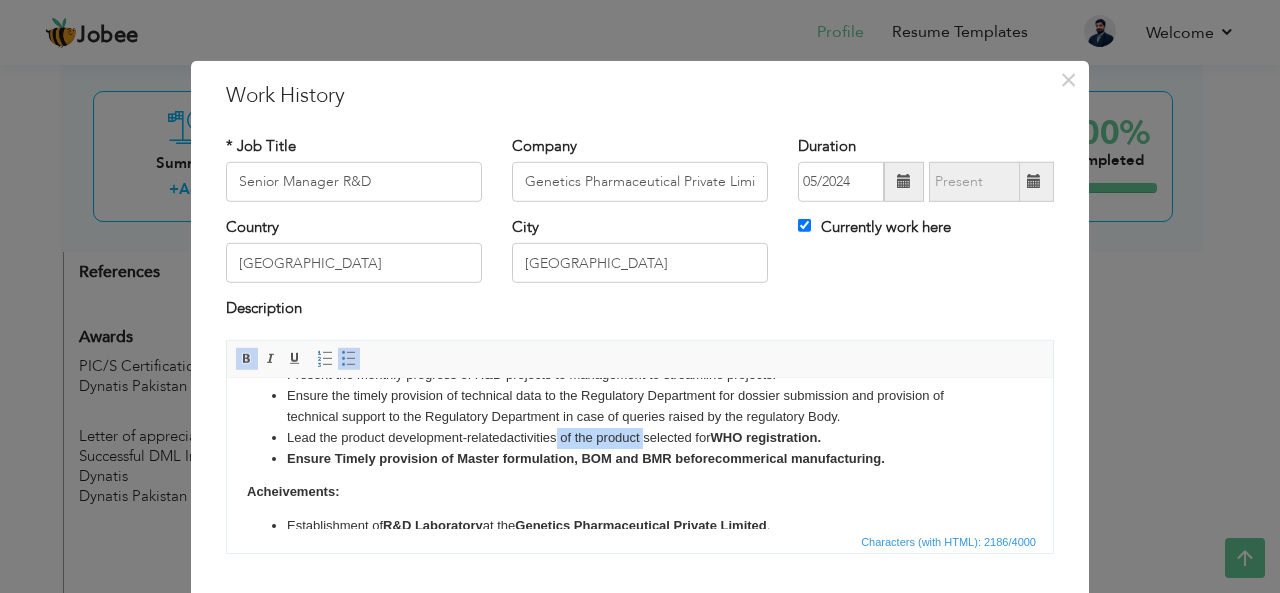 drag, startPoint x: 641, startPoint y: 437, endPoint x: 543, endPoint y: 431, distance: 98.1835 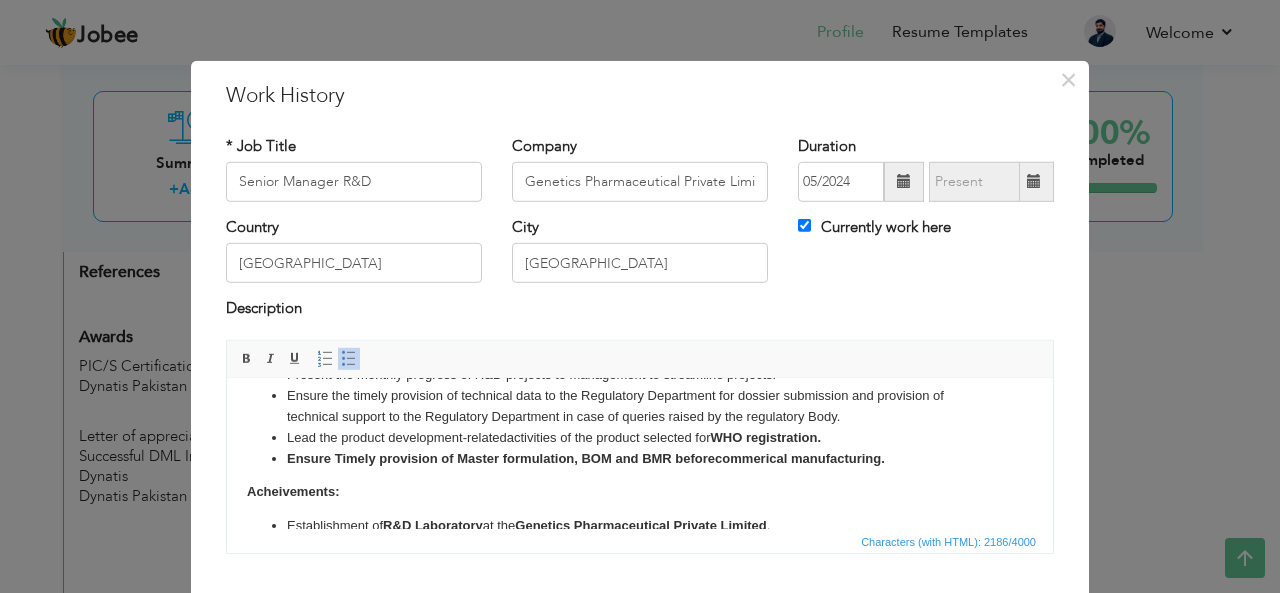 click on "Lead the product development-related  activities of the product selected for  WHO registration." at bounding box center (640, 437) 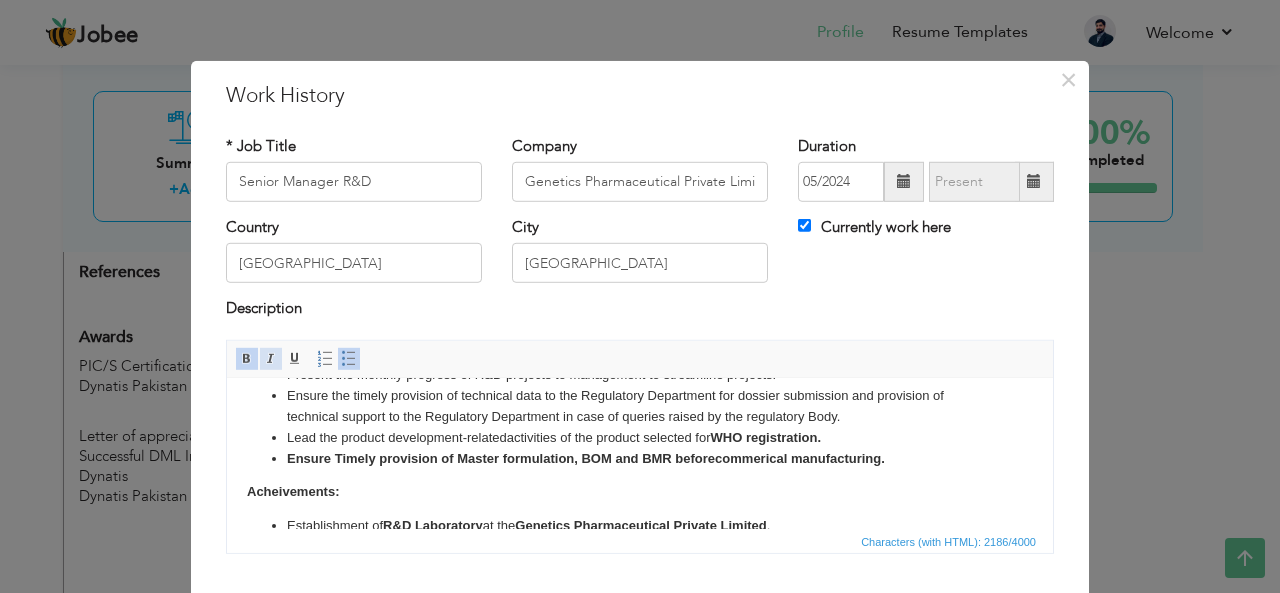 drag, startPoint x: 244, startPoint y: 358, endPoint x: 257, endPoint y: 357, distance: 13.038404 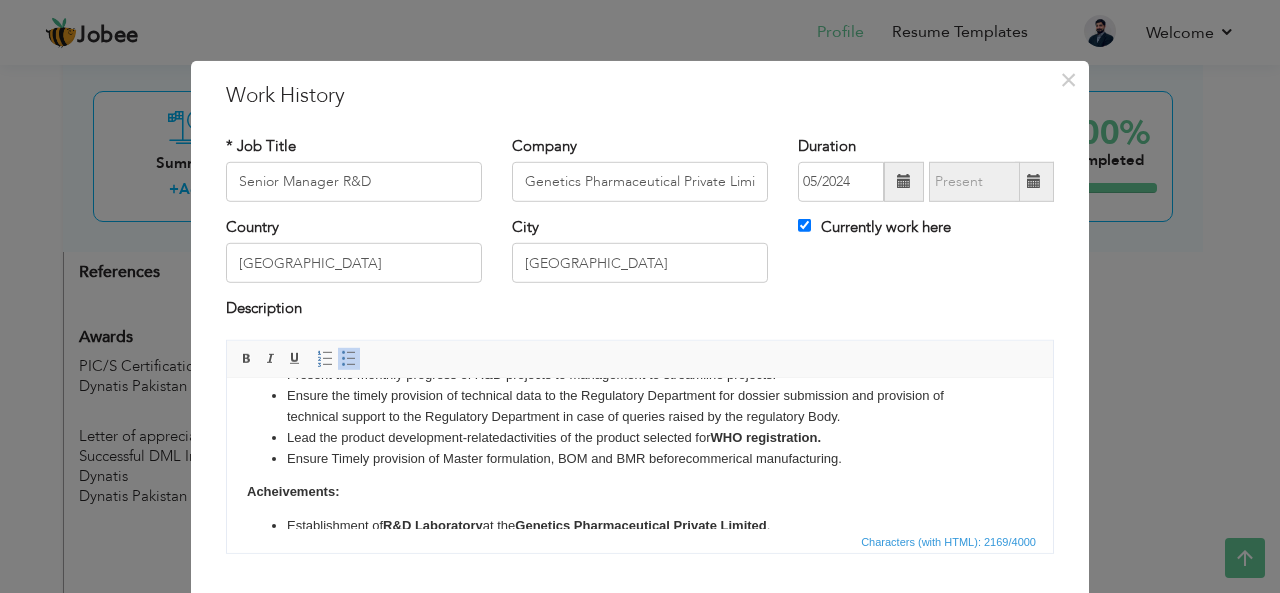 click on "Lead  Pharma  and  Healthcare  R&D team. Provision of Technical support to the Business Development team for project approval. Provision of Technical support to the Supply chain for the arrangement of R&D materials . Setting the annual G oals of the R&D department as per the Organizational Goals. Setting of the Annual Budget of the R&D department as per the Annual goals. Timely generate demand  for Raw materials and other necessary arrangements. Calendarization of R&D projects. Lead the Execution of trial  batches, lab-scale batches, and their testing method development. Present the monthly progress of R&D projects to management to streamline projects. Ensure the timely provision of technical data to the Regulatory Department for dossier submission and provision of technical support to the Regulatory Department in case of queries raised by the regulatory Body. Lead the product development-related  activities of the product selected for  WHO registration.  commerical manufacturing. Acheivements: at the  ." at bounding box center [640, 429] 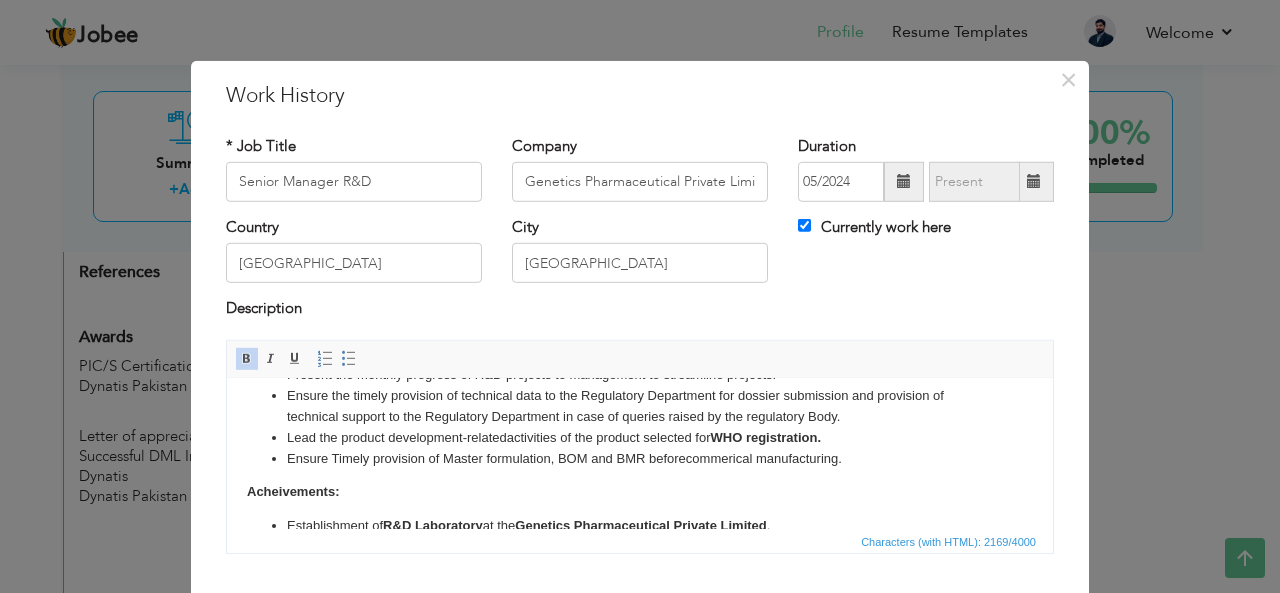 click on "Ensure Timely provision of Master formulation, BOM and BMR before  commerical manufacturing." at bounding box center (640, 458) 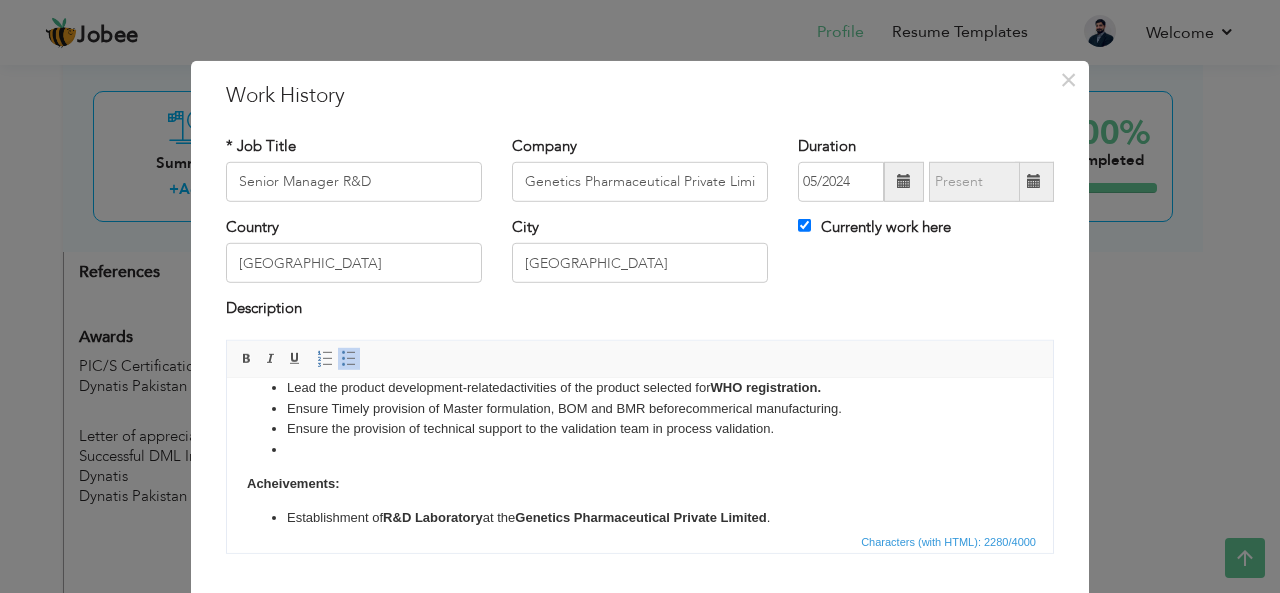 scroll, scrollTop: 292, scrollLeft: 0, axis: vertical 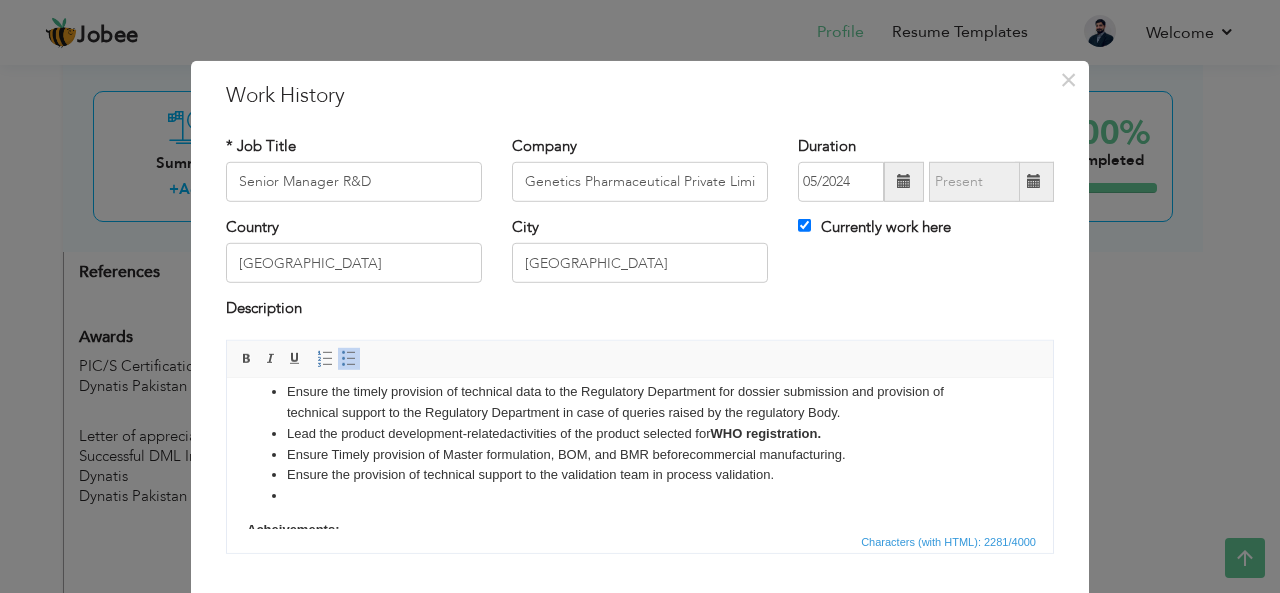 click on "Lead  Pharma  and  Healthcare  R&D team. Provision of Technical support to the Business Development team for project approval. Provision of Technical support to the Supply chain for the arrangement of R&D materials . Setting the annual G oals of the R&D department as per the Organizational Goals. Setting of the Annual Budget of the R&D department as per the Annual goals. Timely generate demand  for Raw materials and other necessary arrangements. Calendarization of R&D projects. Lead the Execution of trial  batches, lab-scale batches, and their testing method development. Present the monthly progress of R&D projects to management to streamline projects. Ensure the timely provision of technical data to the Regulatory Department for dossier submission and provision of technical support to the Regulatory Department in case of queries raised by the regulatory Body. Lead the product development-related  activities of the product selected for  WHO registration.  commercial manufacturing." at bounding box center (640, 350) 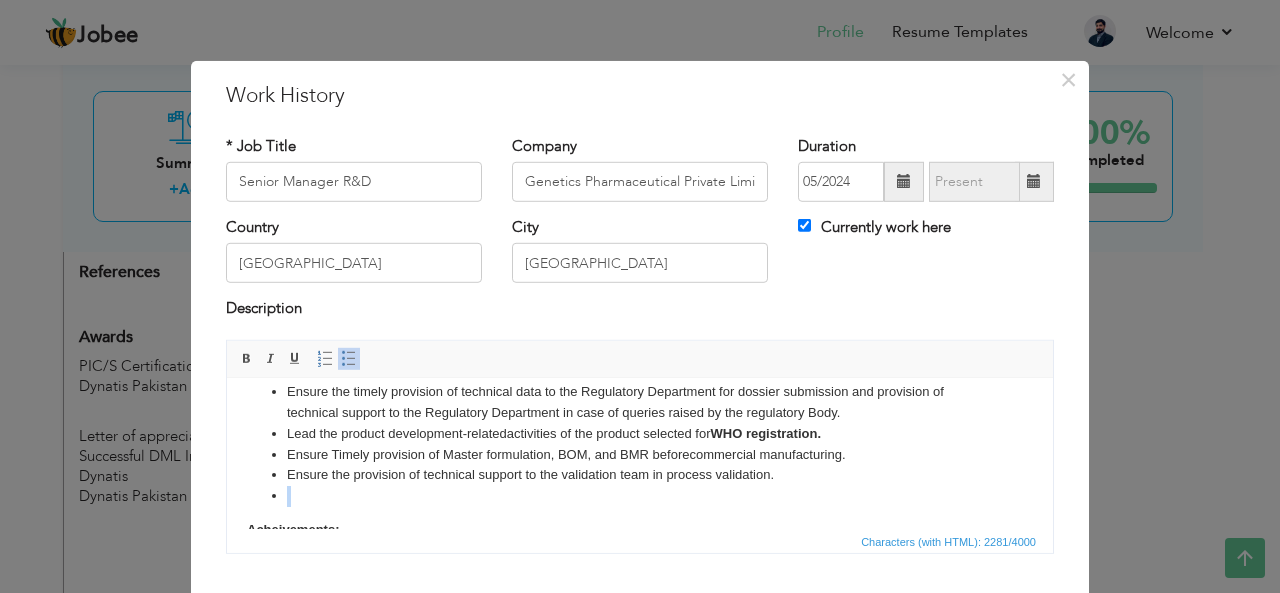 click at bounding box center (640, 495) 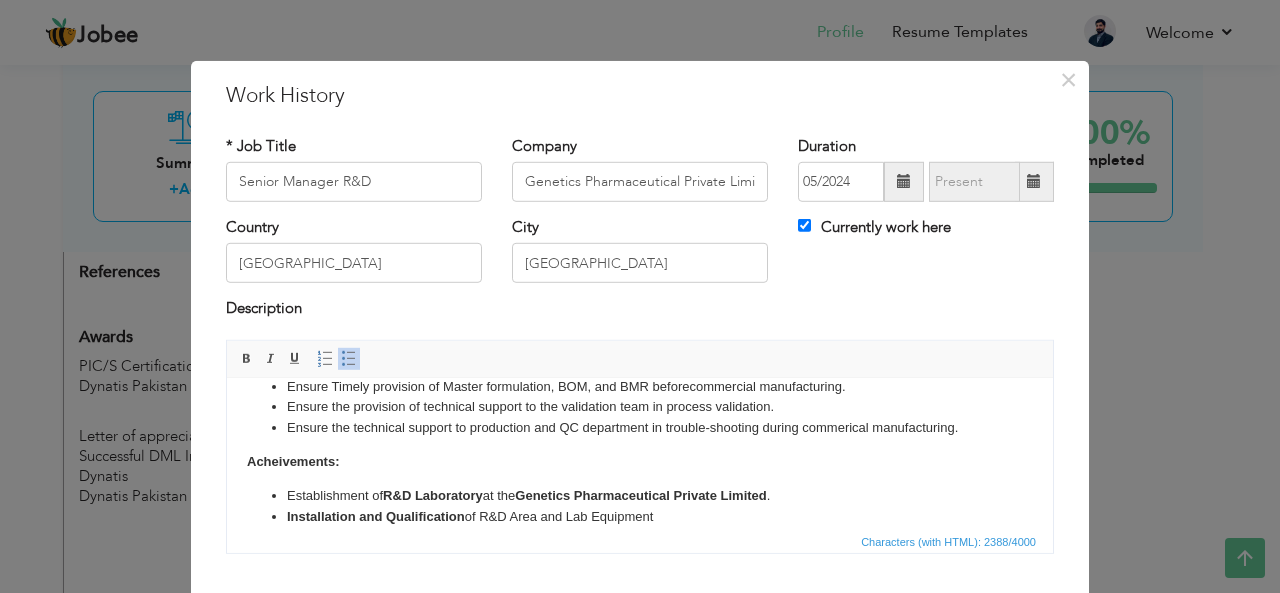 scroll, scrollTop: 304, scrollLeft: 0, axis: vertical 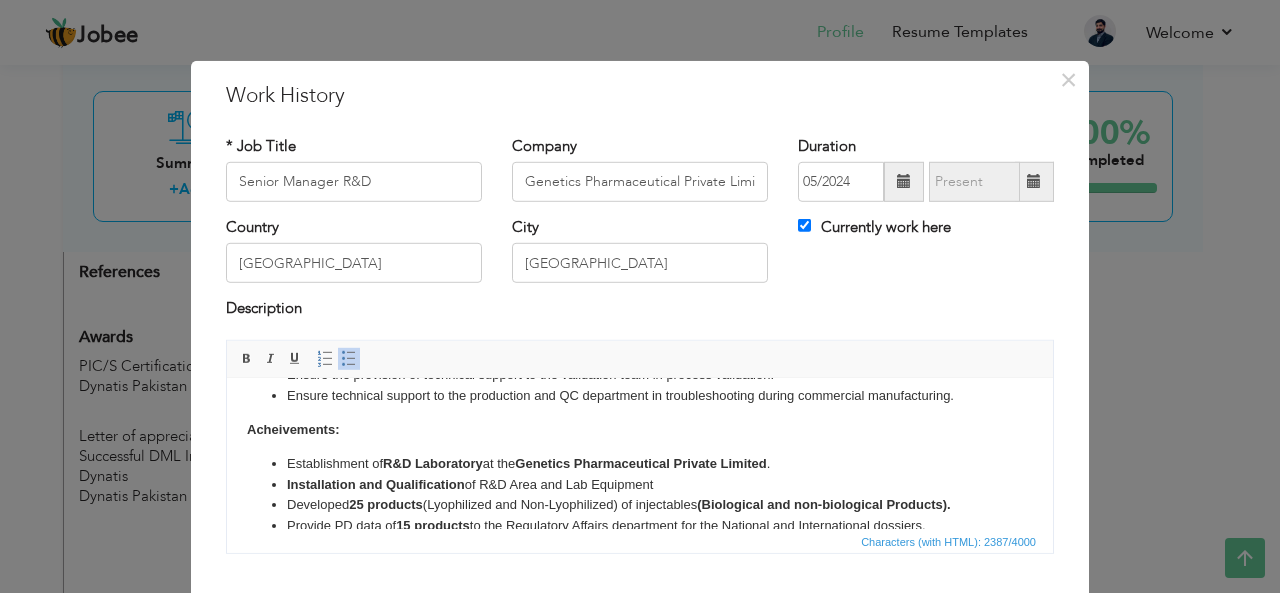 click on "Ensure technical support to the production and QC department in troubleshooting during commercial manufacturing." at bounding box center (640, 395) 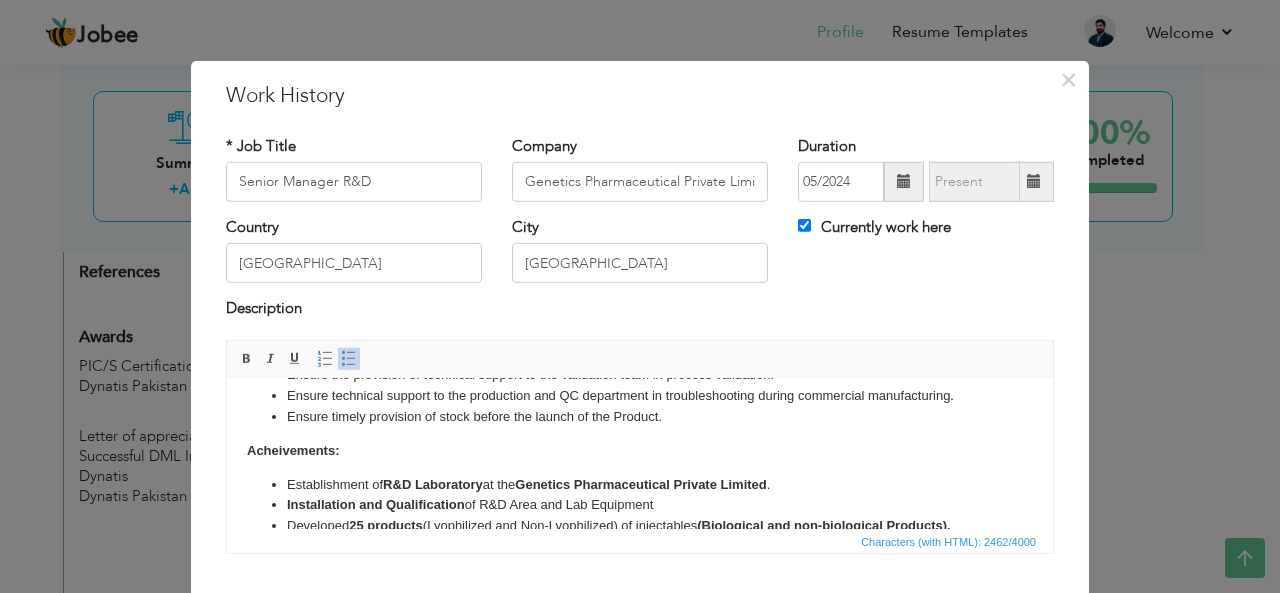 drag, startPoint x: 693, startPoint y: 412, endPoint x: 723, endPoint y: 423, distance: 31.95309 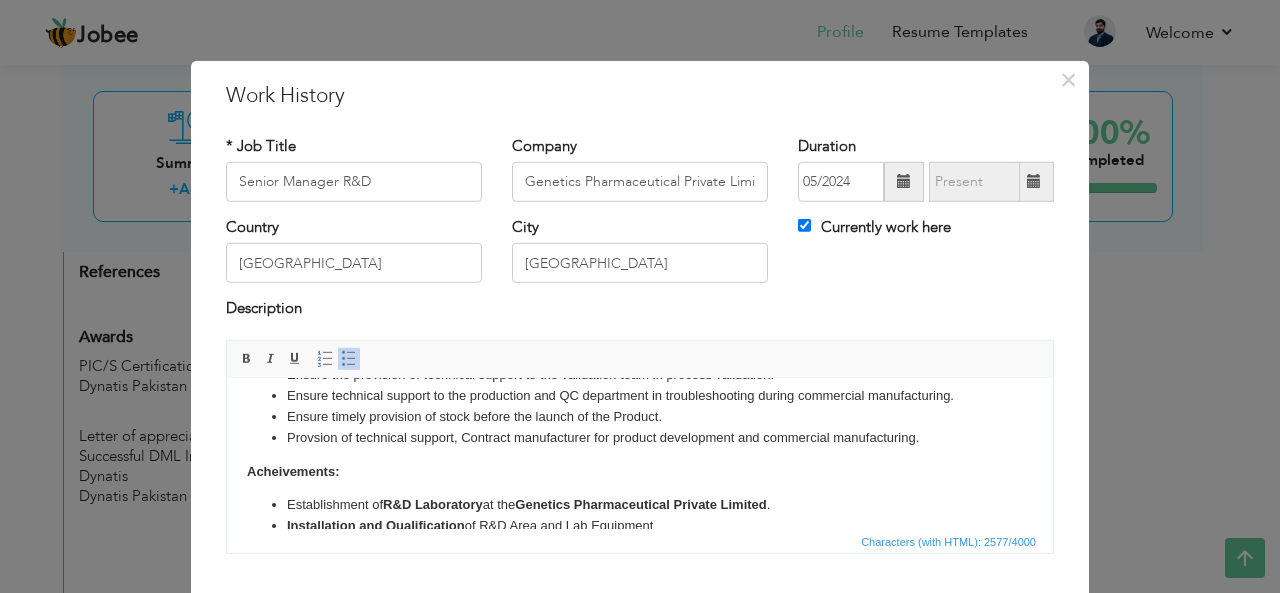 click on "Provsion of technical support, Contract manufacturer for product development and commercial manufacturing." at bounding box center (640, 437) 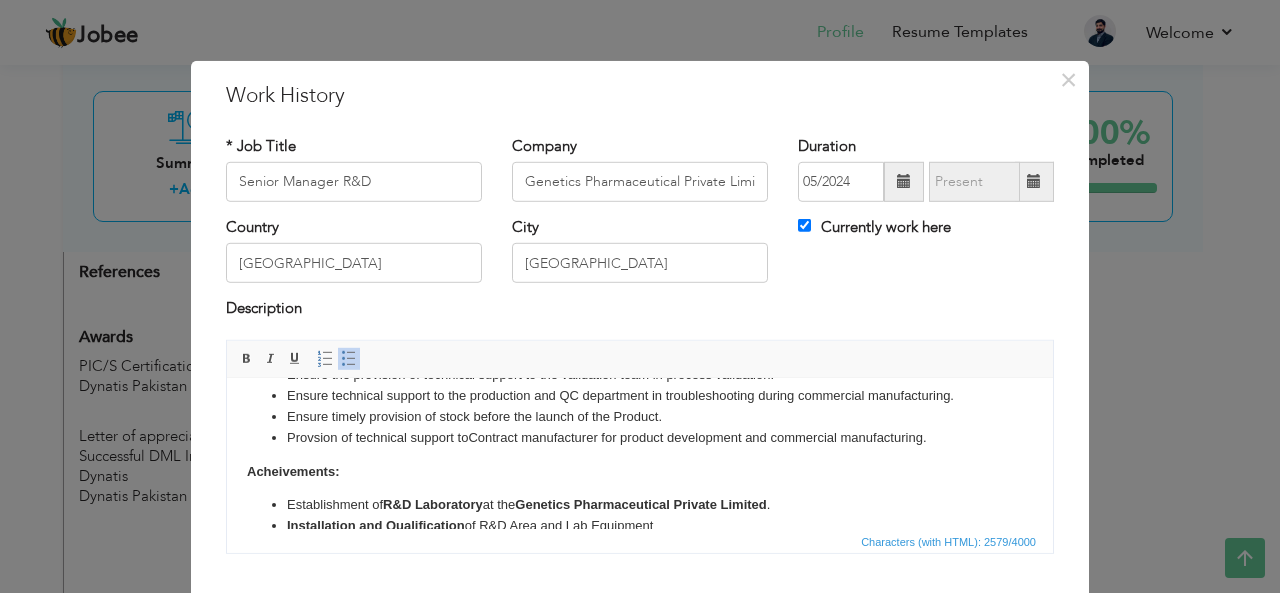 click on "Provsion of technical support to  Contract manufacturer for product development and commercial manufacturing." at bounding box center [640, 437] 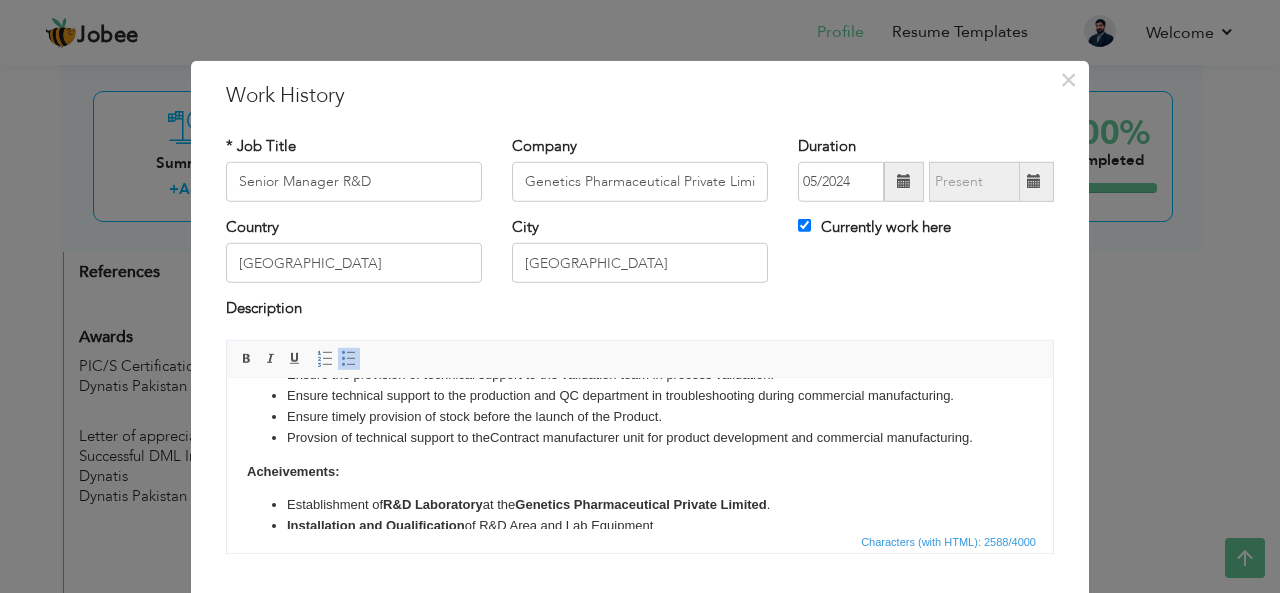 click on "Lead  Pharma  and  Healthcare  R&D team. Provision of Technical support to the Business Development team for project approval. Provision of Technical support to the Supply chain for the arrangement of R&D materials . Setting the annual G oals of the R&D department as per the Organizational Goals. Setting of the Annual Budget of the R&D department as per the Annual goals. Timely generate demand  for Raw materials and other necessary arrangements. Calendarization of R&D projects. Lead the Execution of trial  batches, lab-scale batches, and their testing method development. Present the monthly progress of R&D projects to management to streamline projects. Ensure the timely provision of technical data to the Regulatory Department for dossier submission and provision of technical support to the Regulatory Department in case of queries raised by the regulatory Body. Lead the product development-related  activities of the product selected for  WHO registration.  commercial manufacturing." at bounding box center [640, 271] 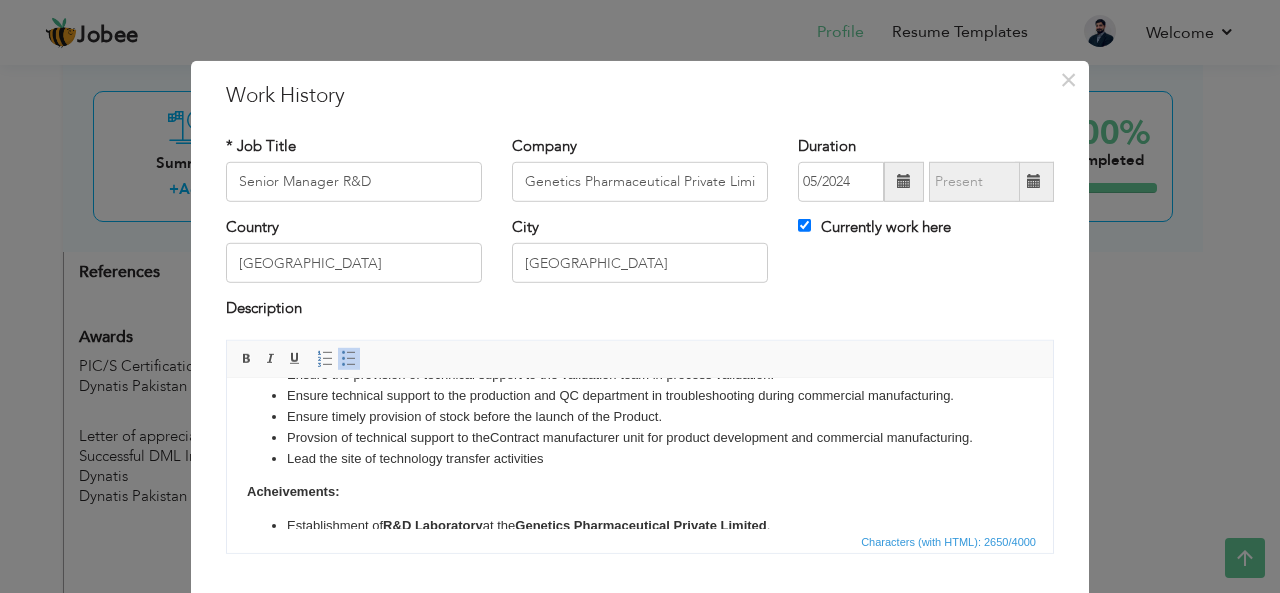 drag, startPoint x: 377, startPoint y: 460, endPoint x: 402, endPoint y: 452, distance: 26.24881 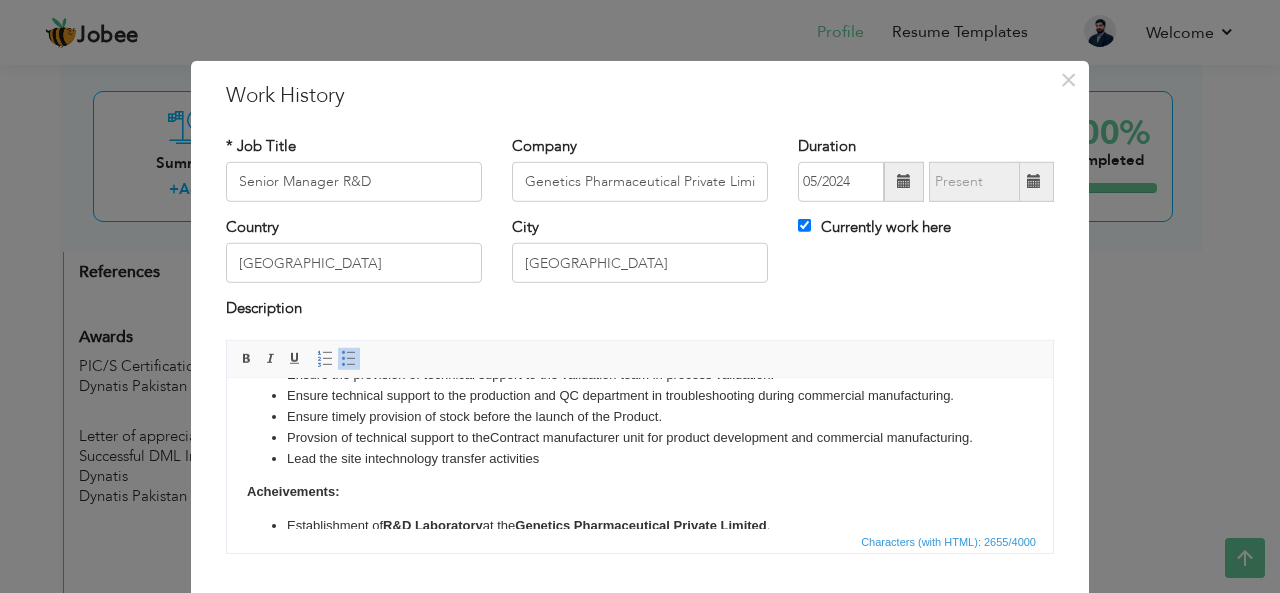 click on "Lead the site in  technology transfer activities" at bounding box center [640, 458] 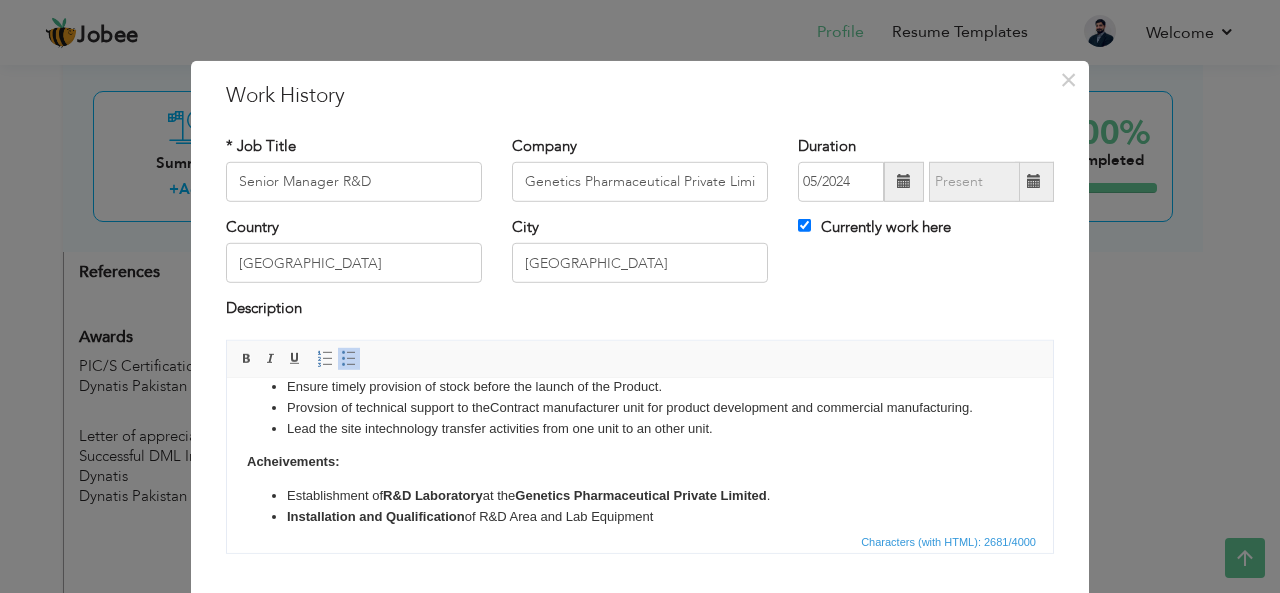scroll, scrollTop: 304, scrollLeft: 0, axis: vertical 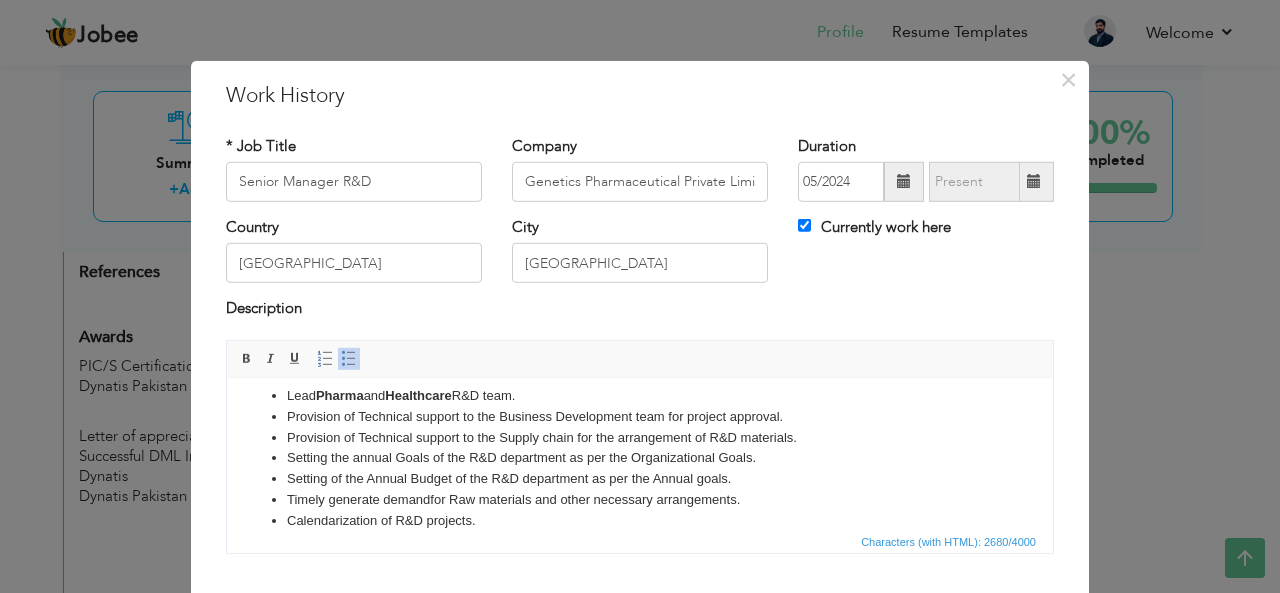 drag, startPoint x: 525, startPoint y: 395, endPoint x: 613, endPoint y: 404, distance: 88.45903 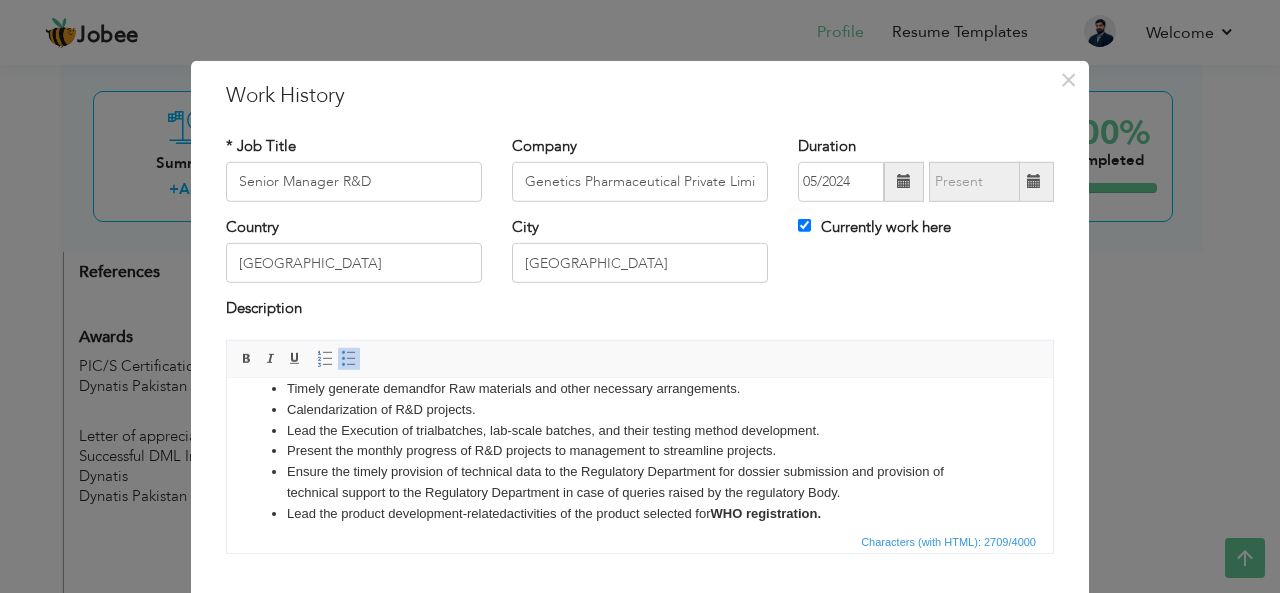 scroll, scrollTop: 128, scrollLeft: 0, axis: vertical 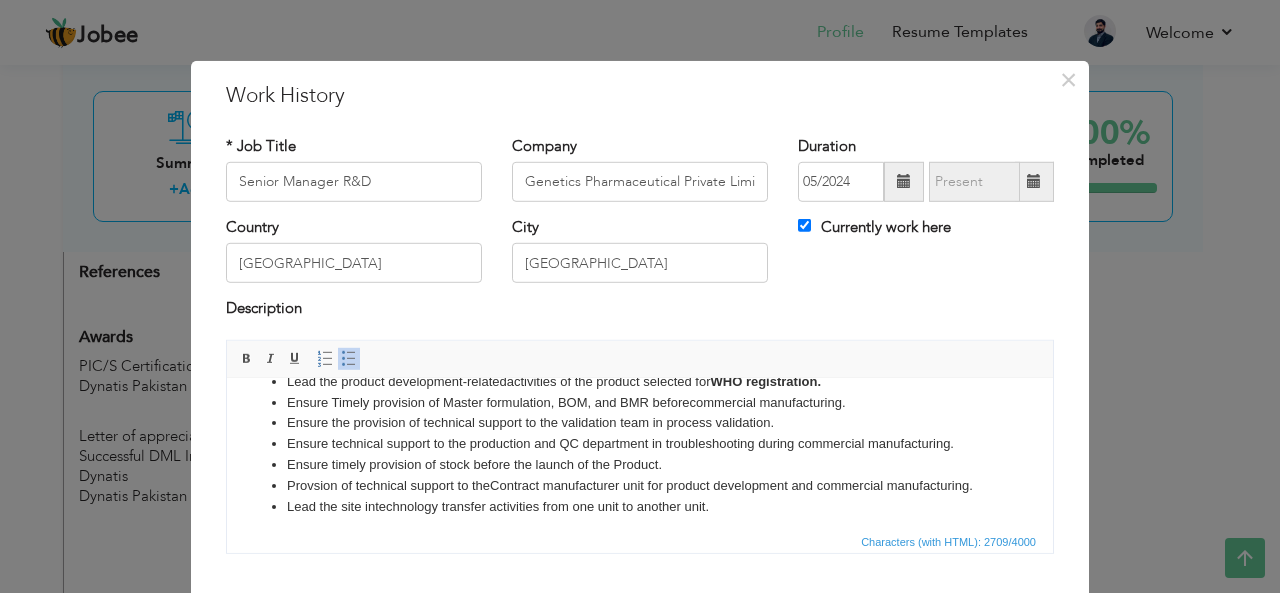 click on "Lead the site in  technology transfer activities from one unit to another unit." at bounding box center [640, 506] 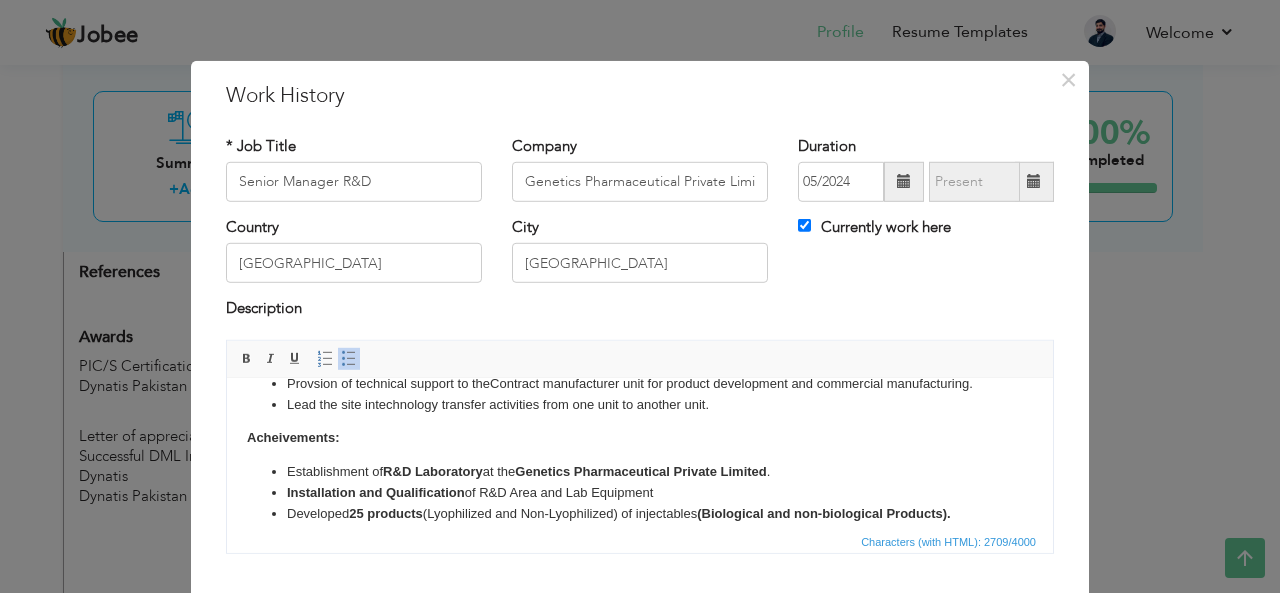 scroll, scrollTop: 400, scrollLeft: 0, axis: vertical 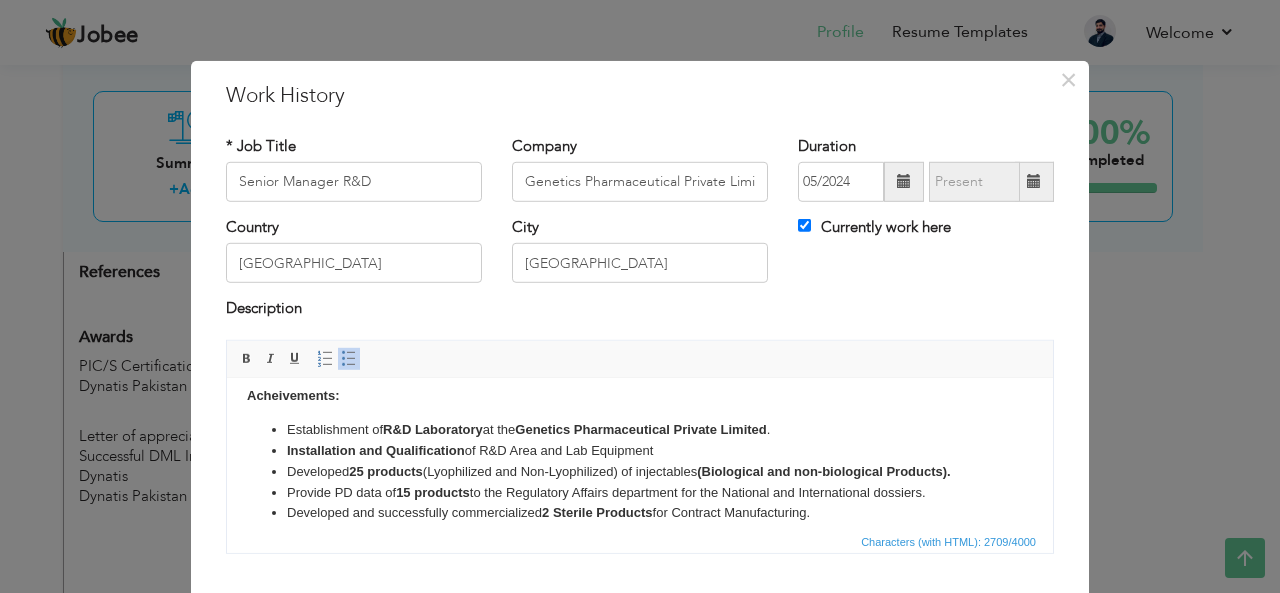 click on "25 products" at bounding box center [386, 470] 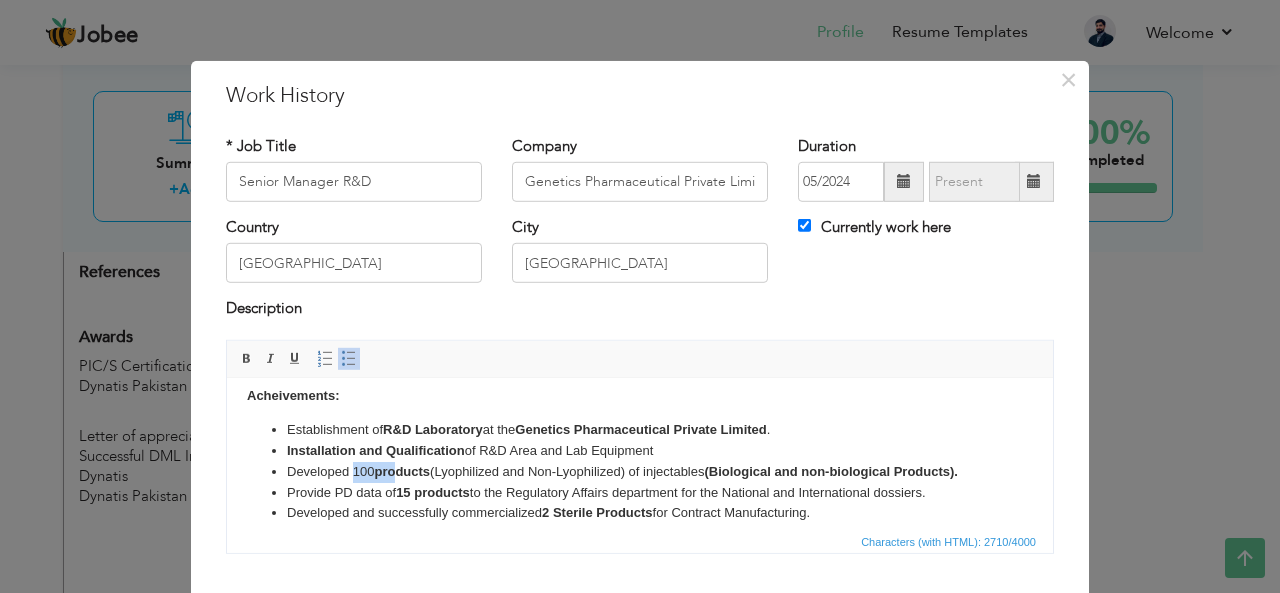 drag, startPoint x: 363, startPoint y: 469, endPoint x: 389, endPoint y: 469, distance: 26 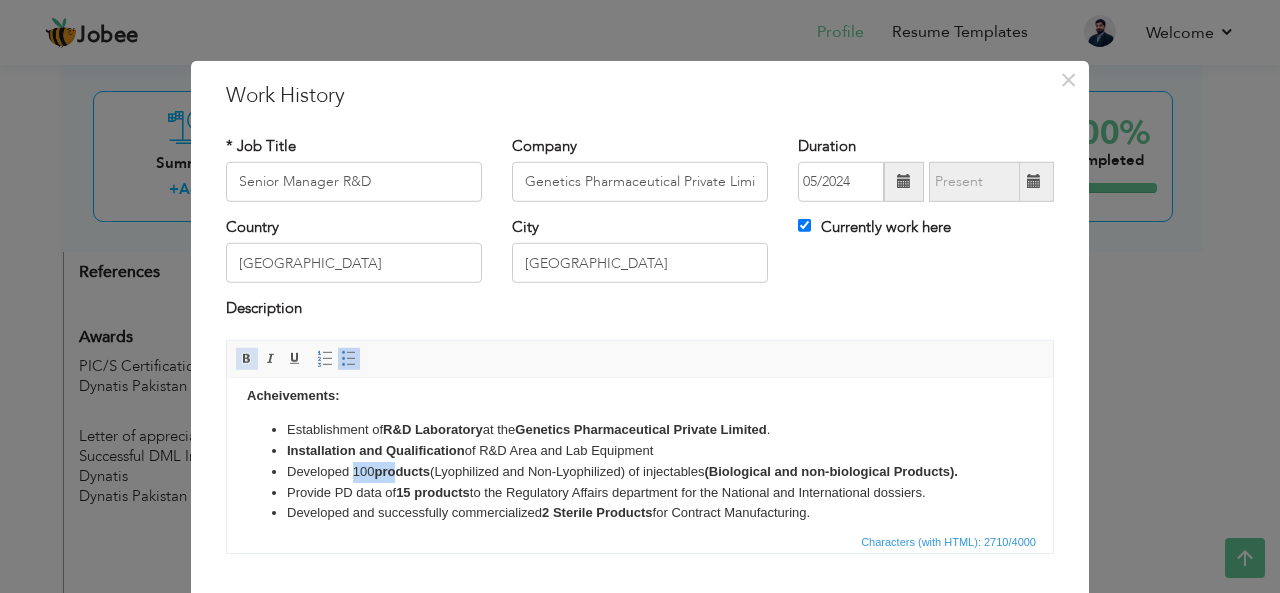drag, startPoint x: 244, startPoint y: 358, endPoint x: 161, endPoint y: 38, distance: 330.58887 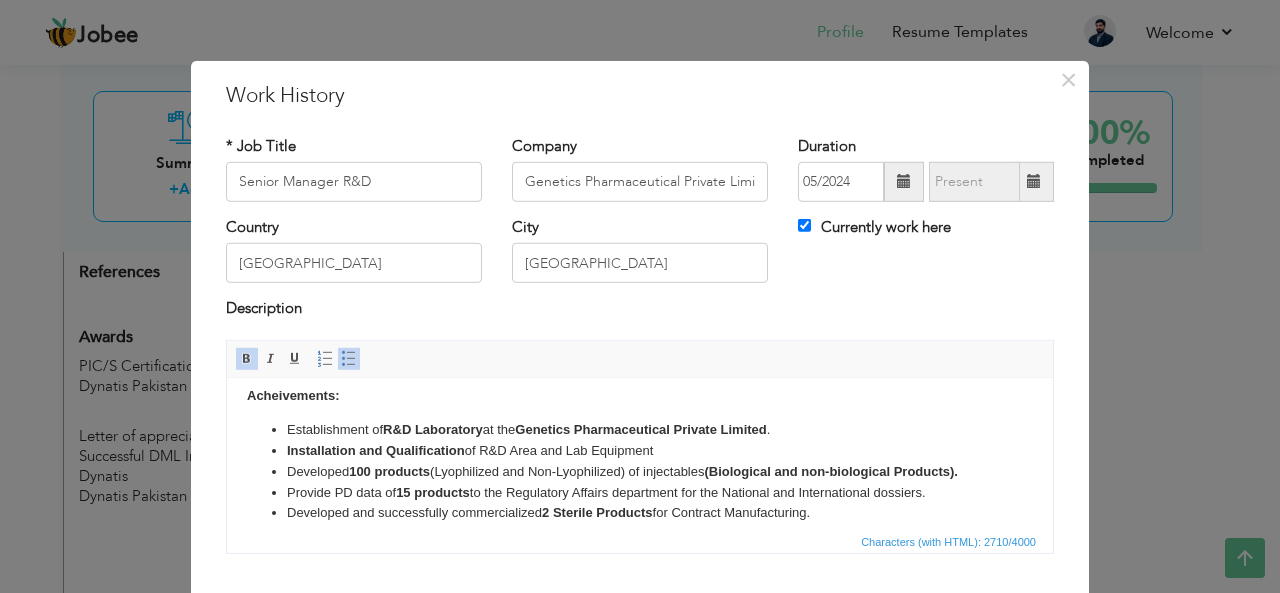 click on "Developed  100 pr oducts  (Lyophilized and Non-Lyophilized)   of injectables  (Biological and non-biological Products)." at bounding box center [640, 471] 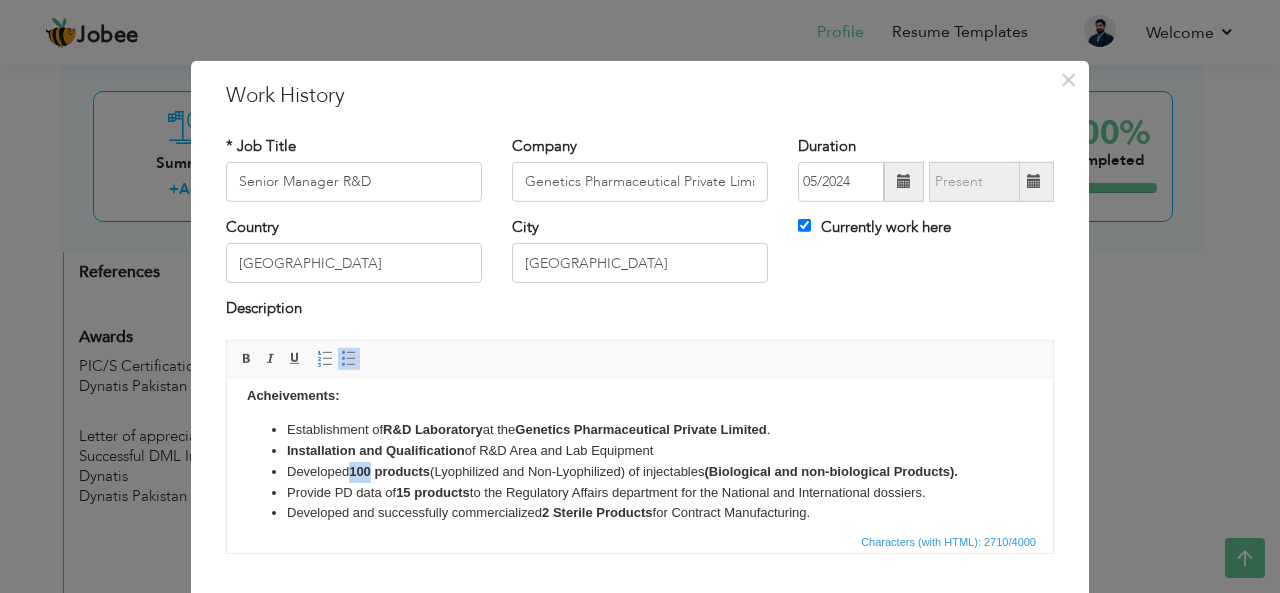 drag, startPoint x: 375, startPoint y: 470, endPoint x: 460, endPoint y: 503, distance: 91.18114 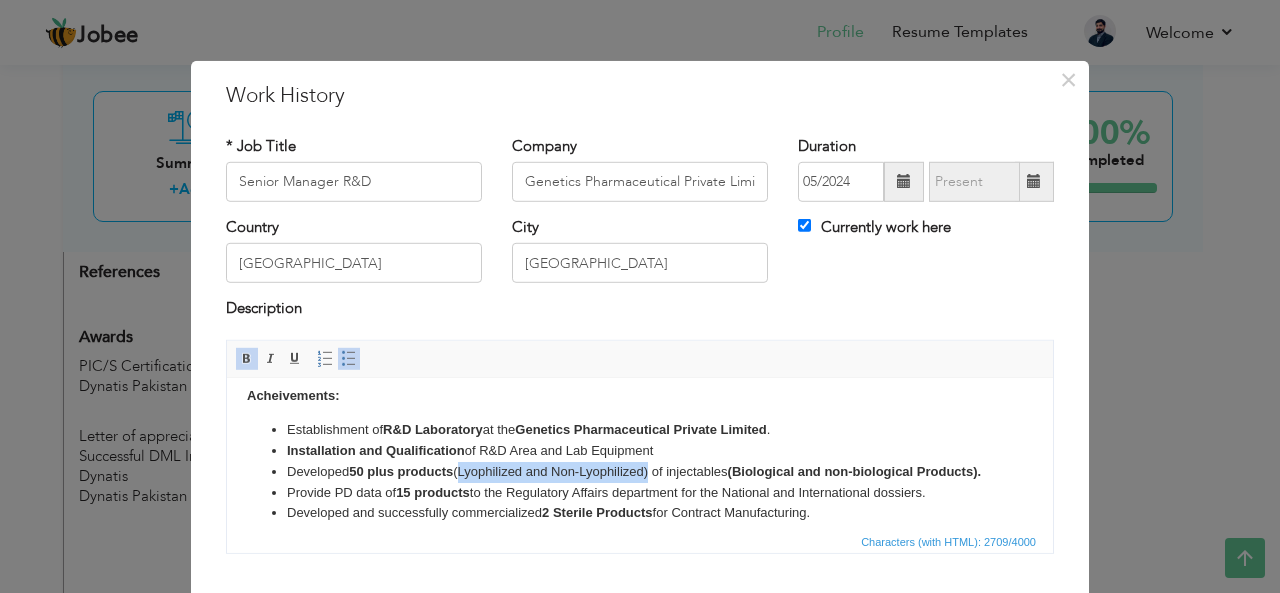 drag, startPoint x: 464, startPoint y: 466, endPoint x: 655, endPoint y: 475, distance: 191.21193 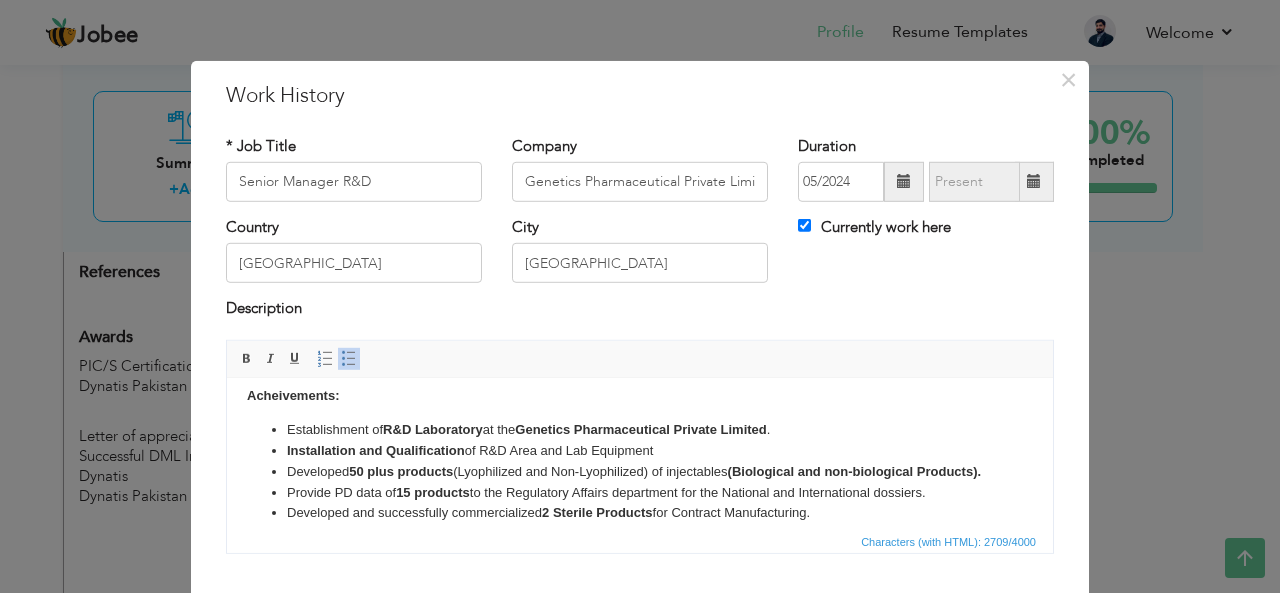 click on "Developed  50 plus pr oducts  (Lyophilized and Non-Lyophilized)   of injectables  (Biological and non-biological Products)." at bounding box center (640, 471) 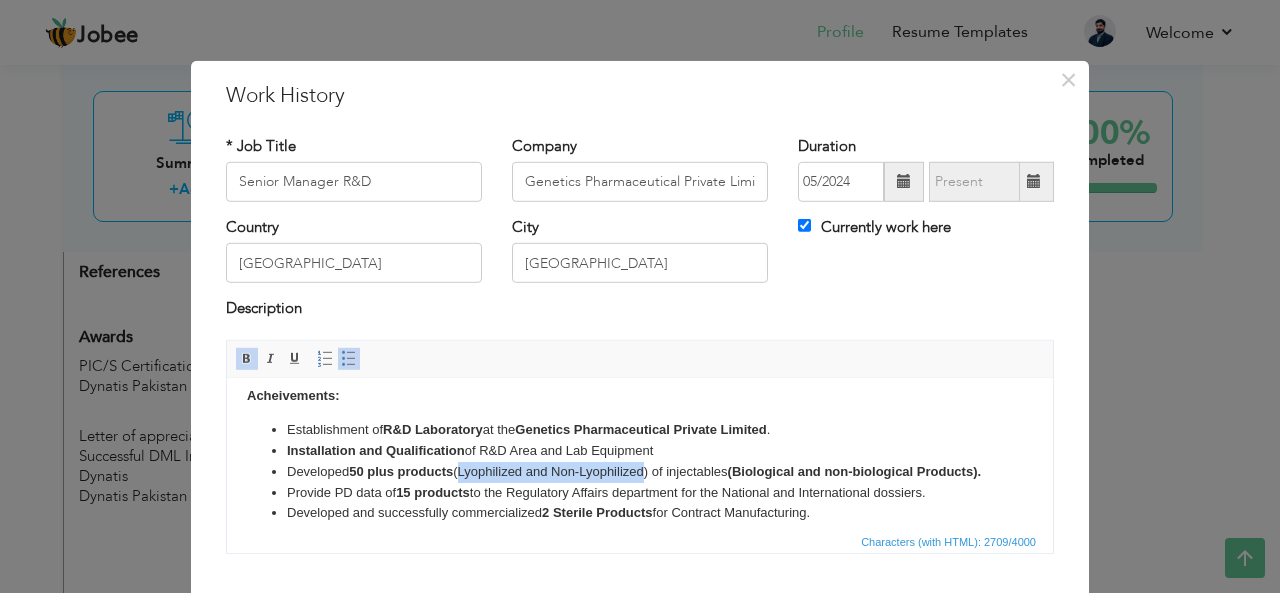 drag, startPoint x: 652, startPoint y: 474, endPoint x: 467, endPoint y: 471, distance: 185.02432 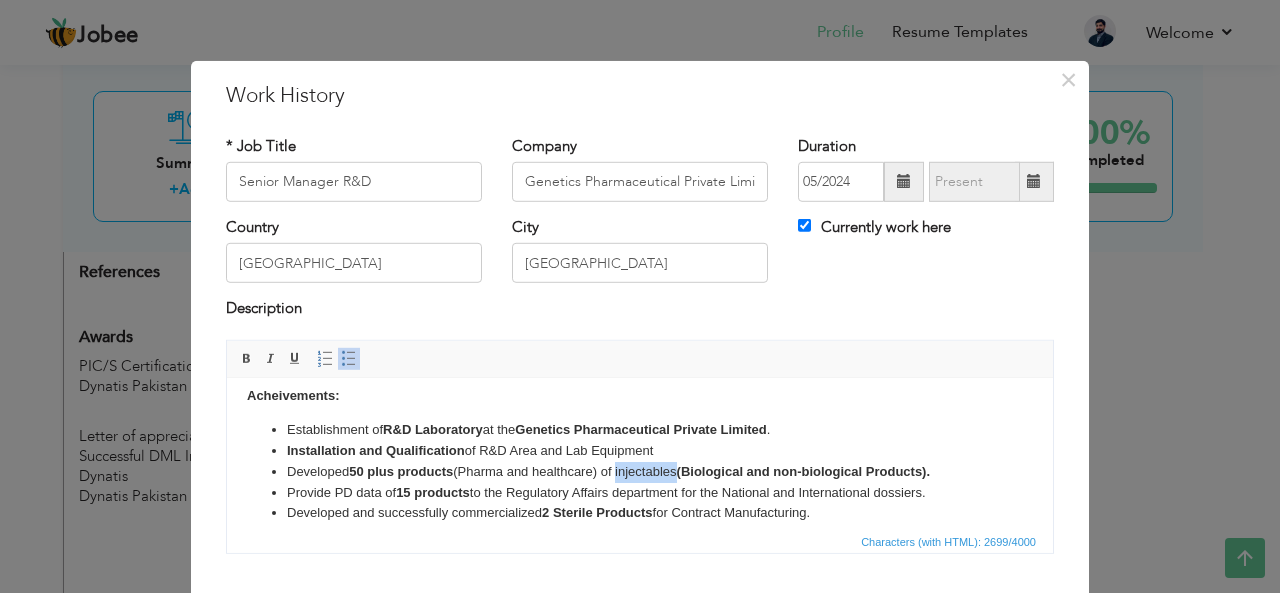 drag, startPoint x: 623, startPoint y: 465, endPoint x: 684, endPoint y: 470, distance: 61.204575 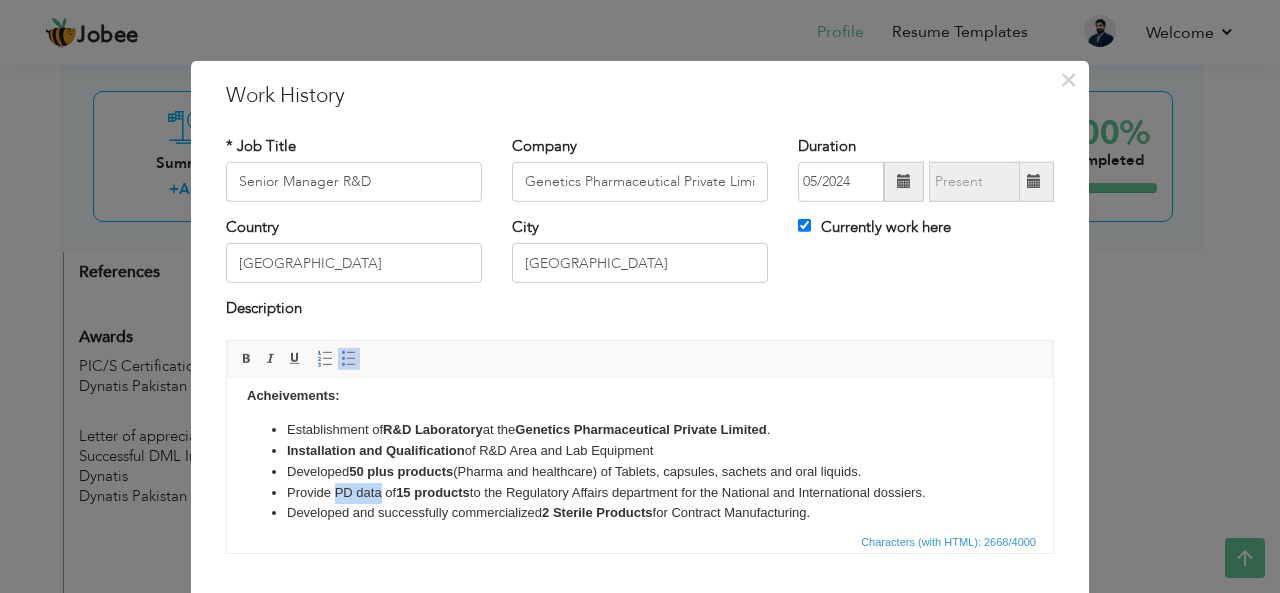 drag, startPoint x: 379, startPoint y: 492, endPoint x: 337, endPoint y: 494, distance: 42.047592 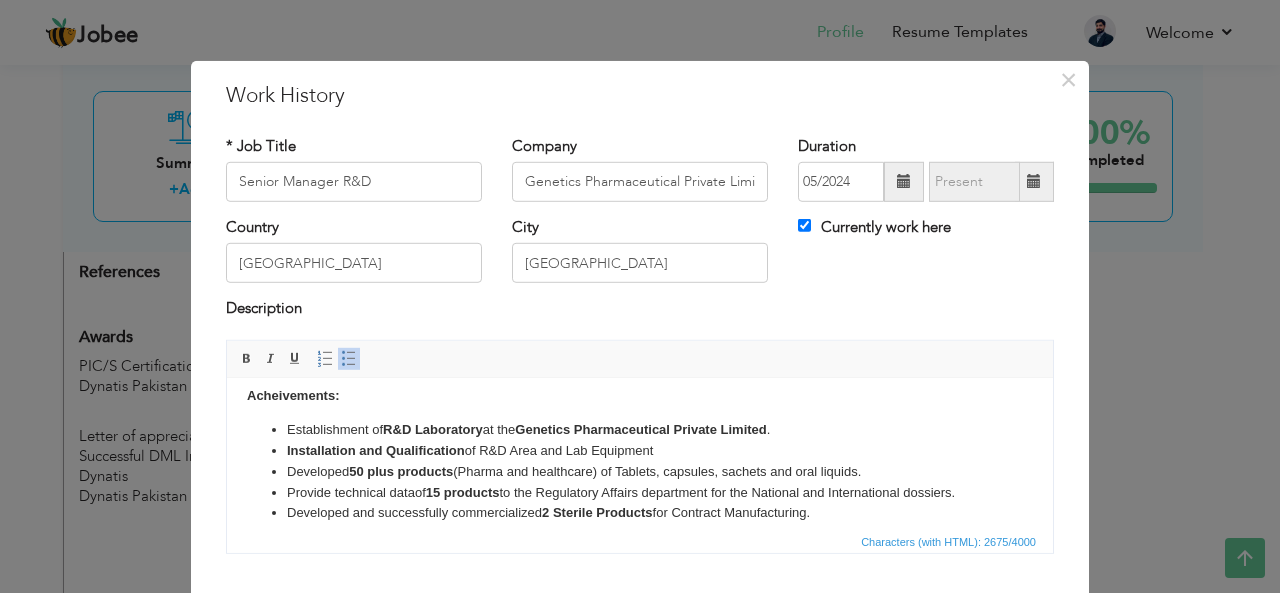 click on "15 products" at bounding box center [463, 491] 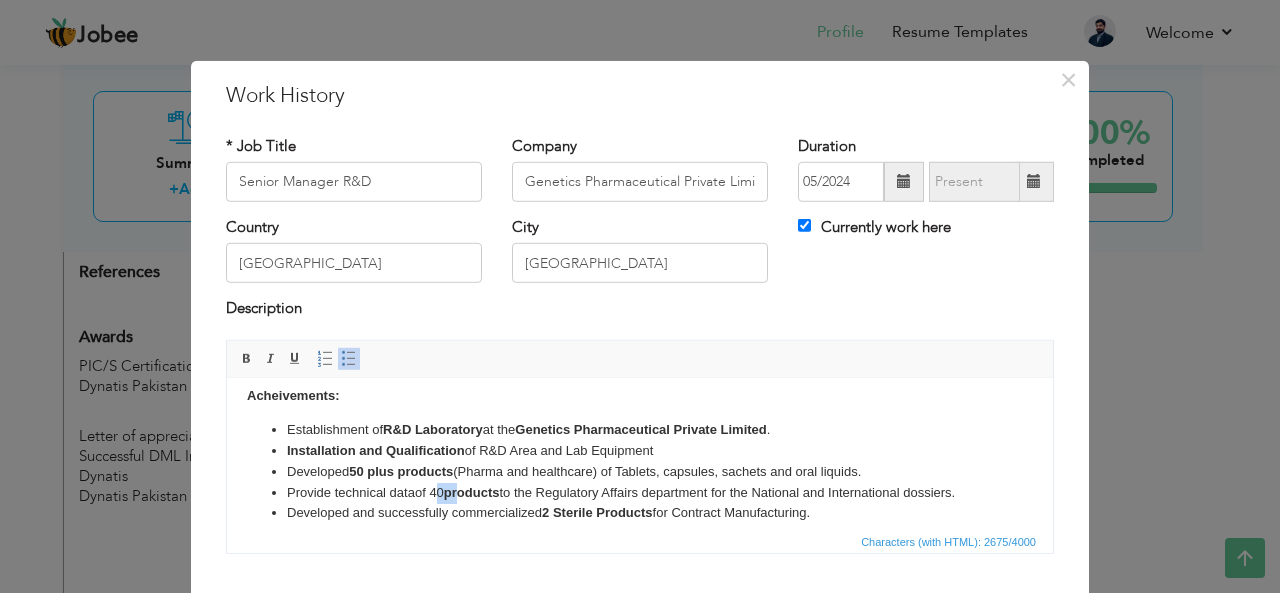 drag, startPoint x: 433, startPoint y: 490, endPoint x: 457, endPoint y: 486, distance: 24.33105 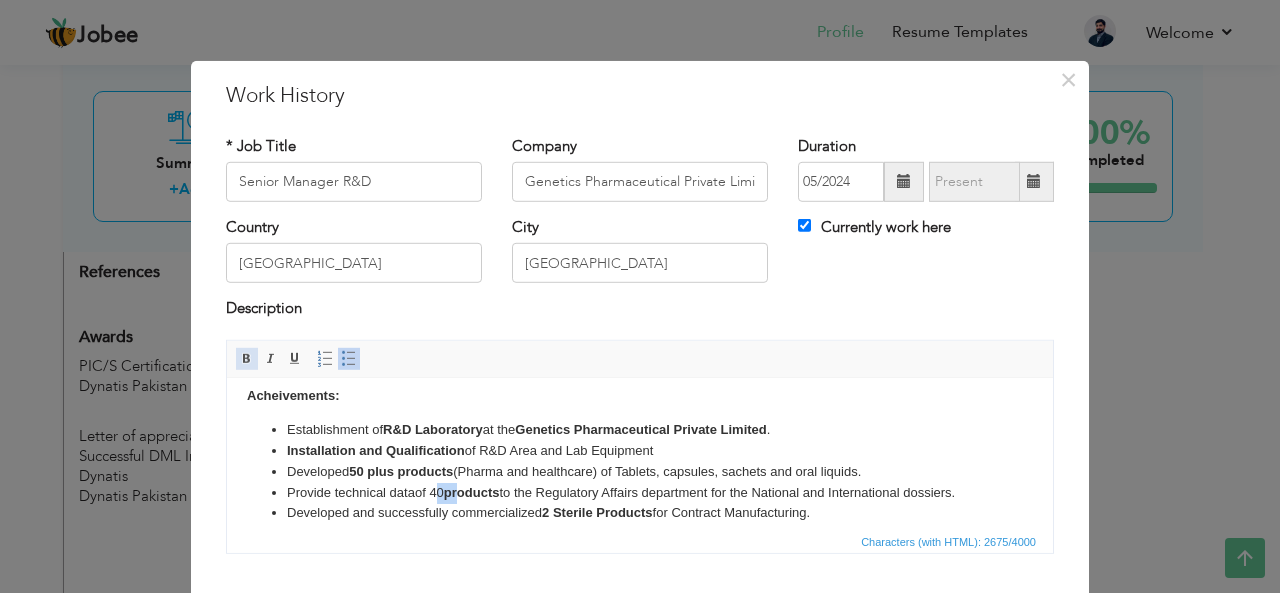 click at bounding box center (247, 359) 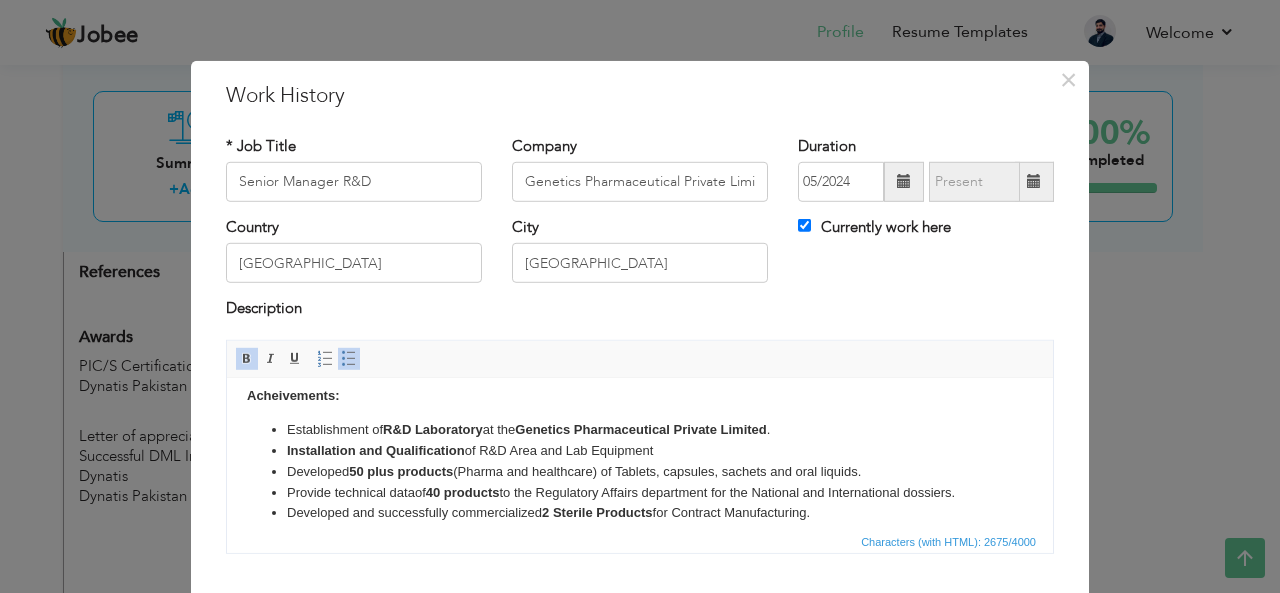 click on "Provide technical data  of  40 p roducts  to the Regulatory Affairs department for the National and International dossiers." at bounding box center [640, 492] 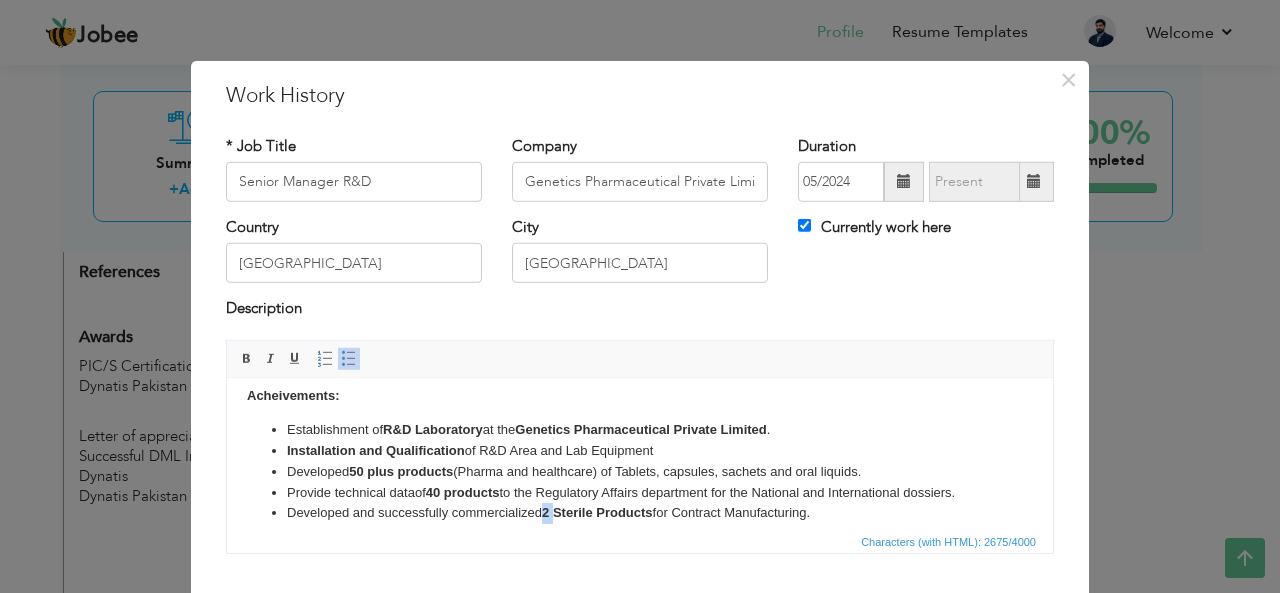 click on "2 Sterile Products" at bounding box center (597, 511) 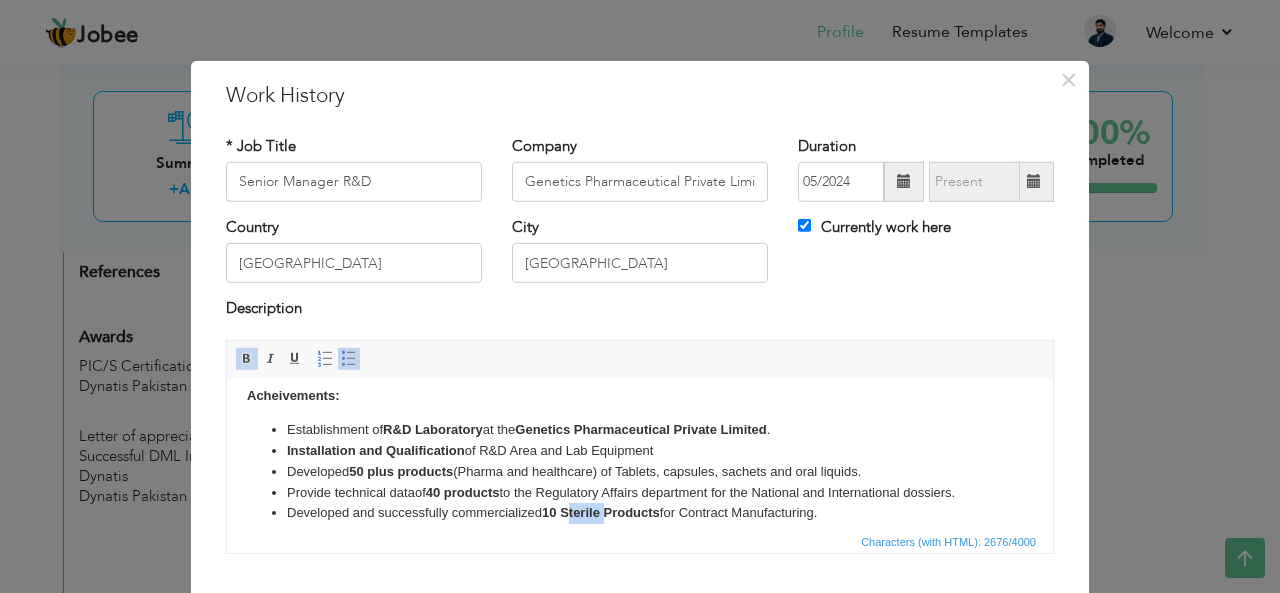 drag, startPoint x: 569, startPoint y: 510, endPoint x: 605, endPoint y: 510, distance: 36 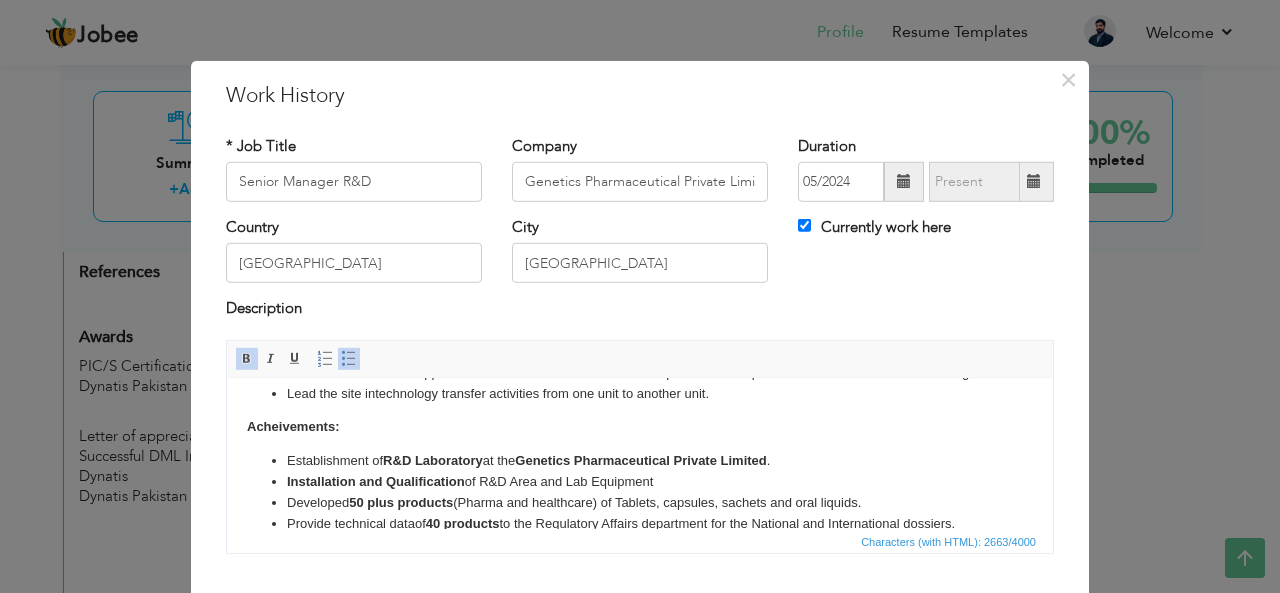 scroll, scrollTop: 400, scrollLeft: 0, axis: vertical 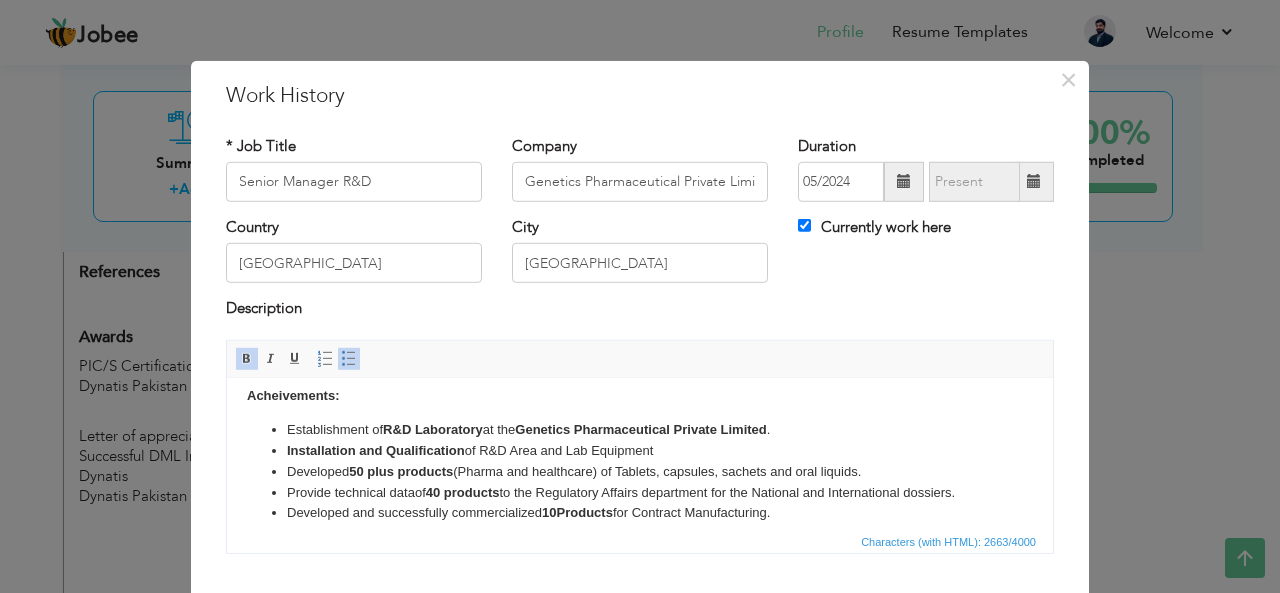 click on "Developed and successfully commercialized  10  Products  for Contract Manufacturing." at bounding box center [640, 512] 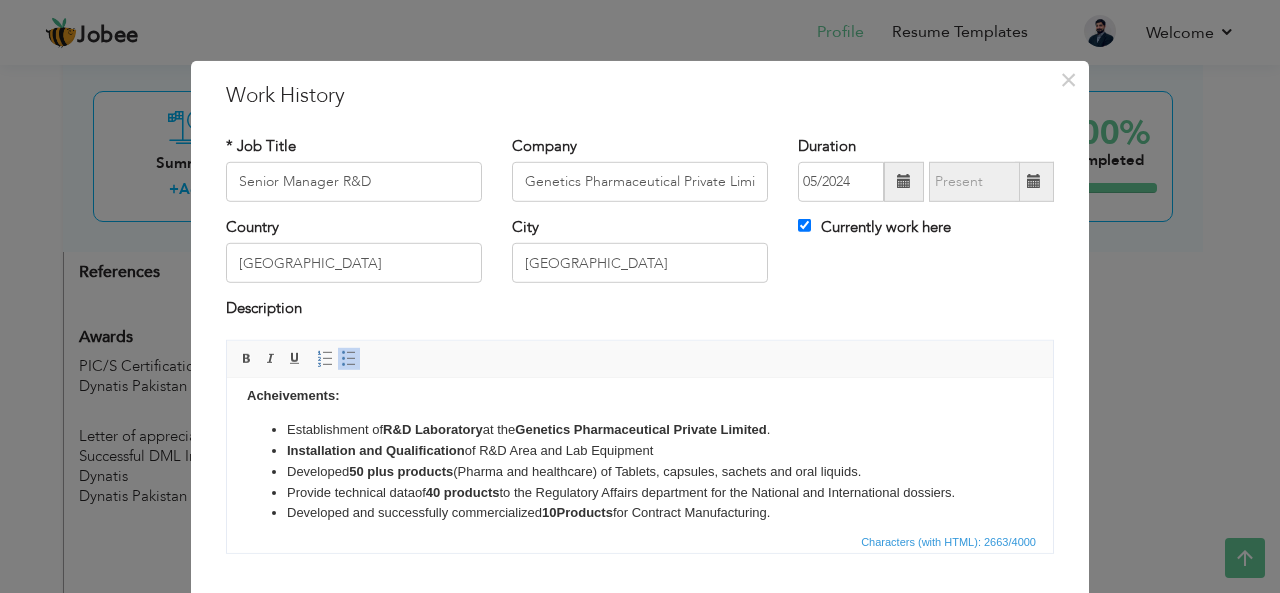 scroll, scrollTop: 412, scrollLeft: 0, axis: vertical 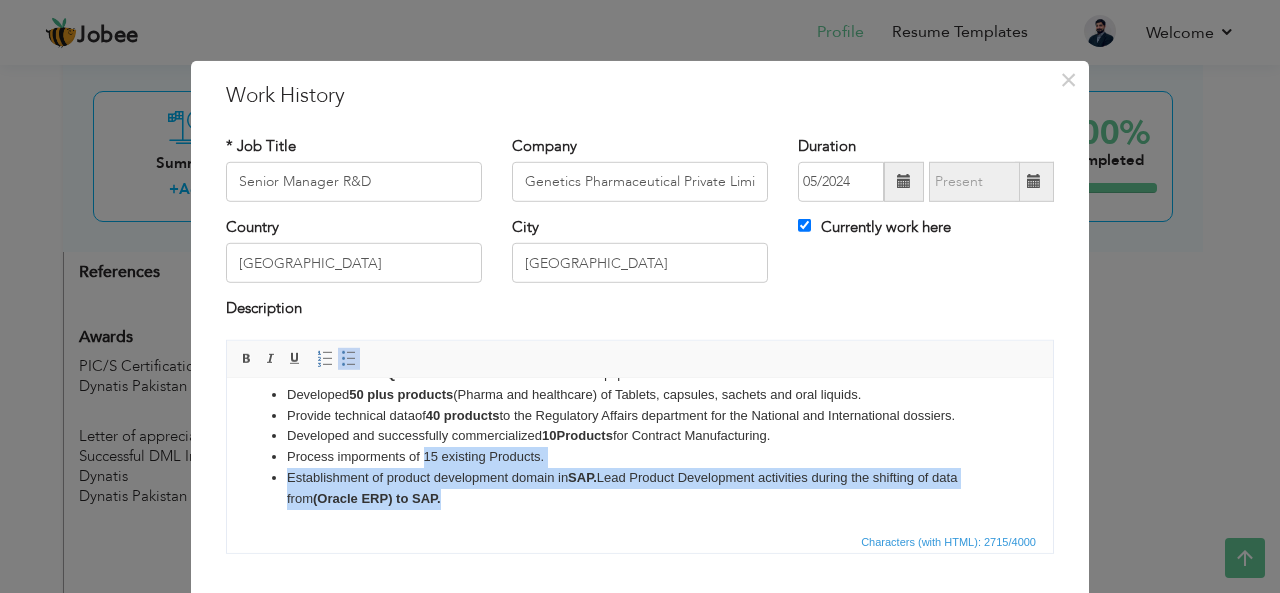 drag, startPoint x: 425, startPoint y: 519, endPoint x: 484, endPoint y: 522, distance: 59.07622 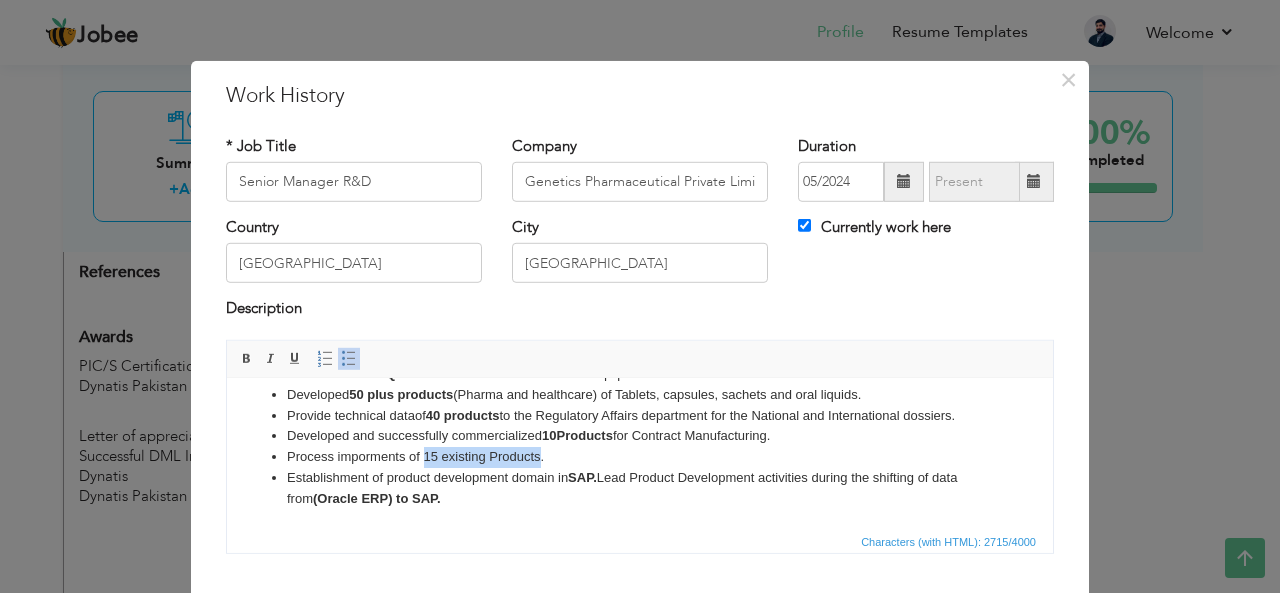 drag, startPoint x: 541, startPoint y: 454, endPoint x: 427, endPoint y: 457, distance: 114.03947 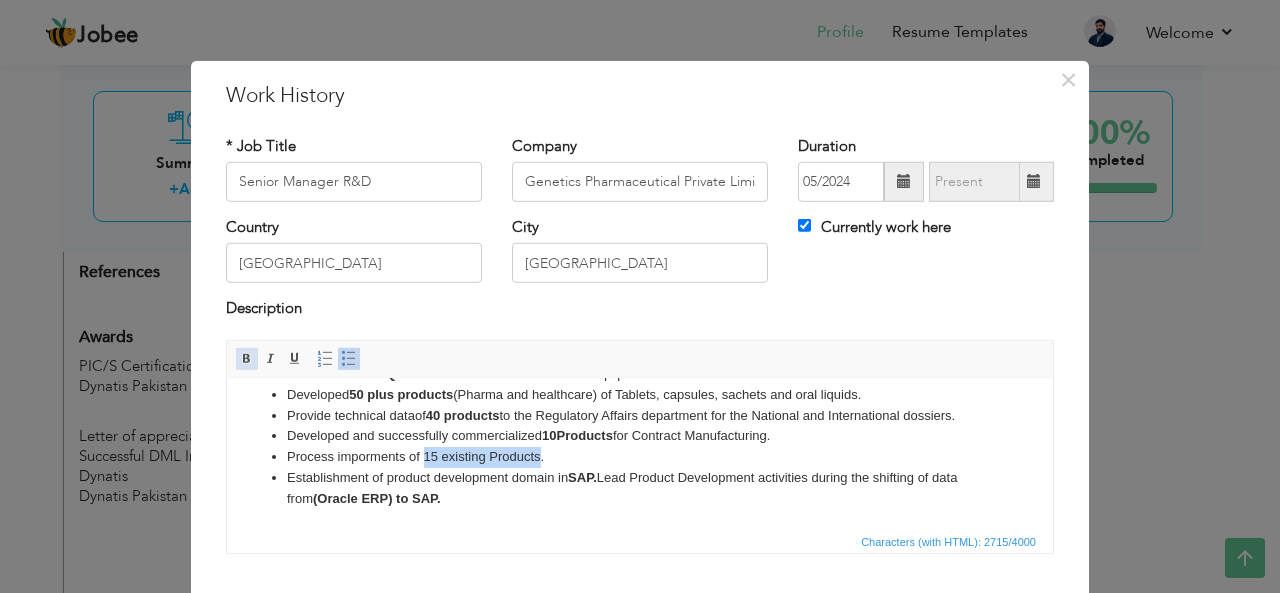 click at bounding box center (247, 359) 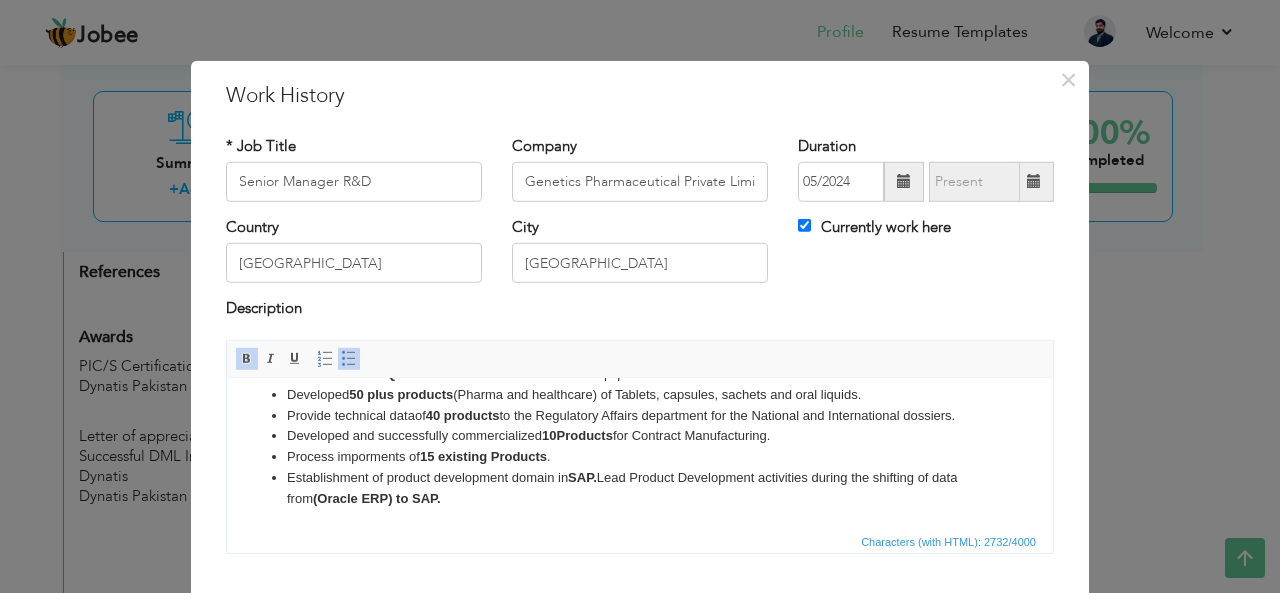 click on "Establishment of product development domain in  SAP.  Lead Product Development activities during the shifting of data from  (Oracle ERP) to SAP." at bounding box center (640, 488) 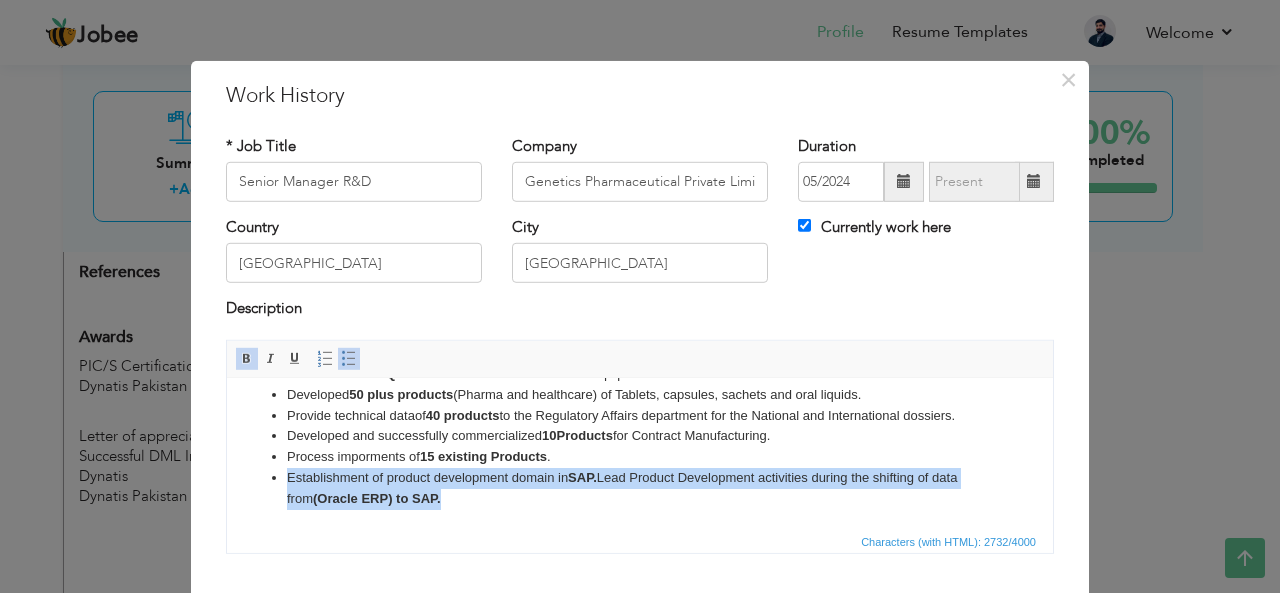 drag, startPoint x: 453, startPoint y: 497, endPoint x: 291, endPoint y: 478, distance: 163.1104 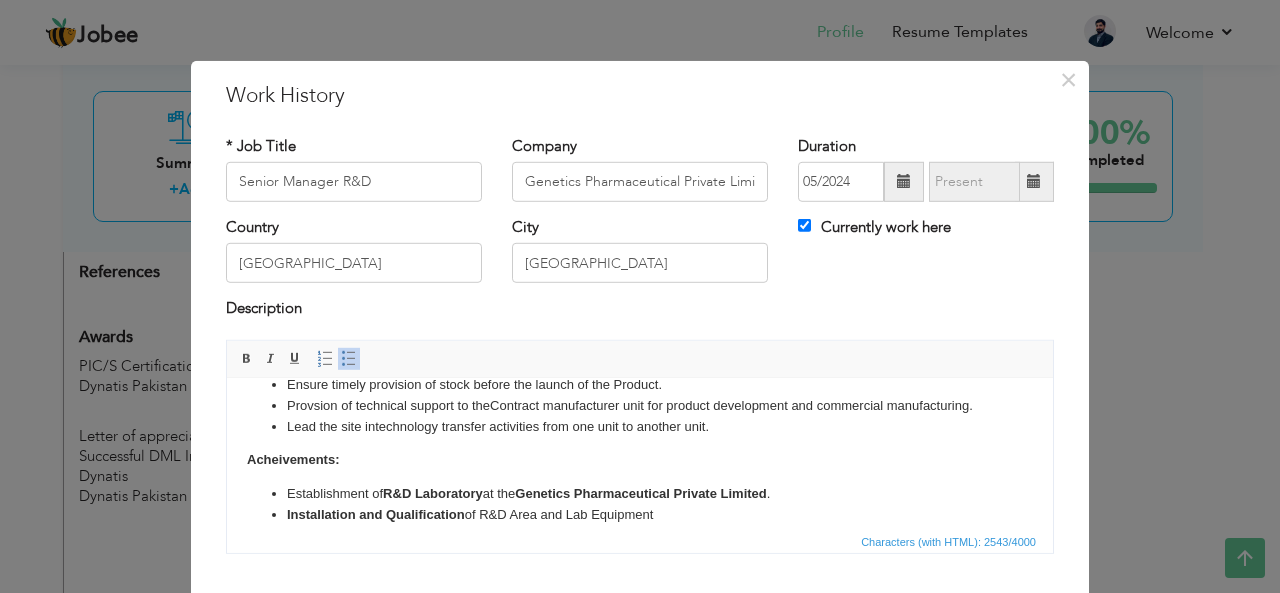 scroll, scrollTop: 436, scrollLeft: 0, axis: vertical 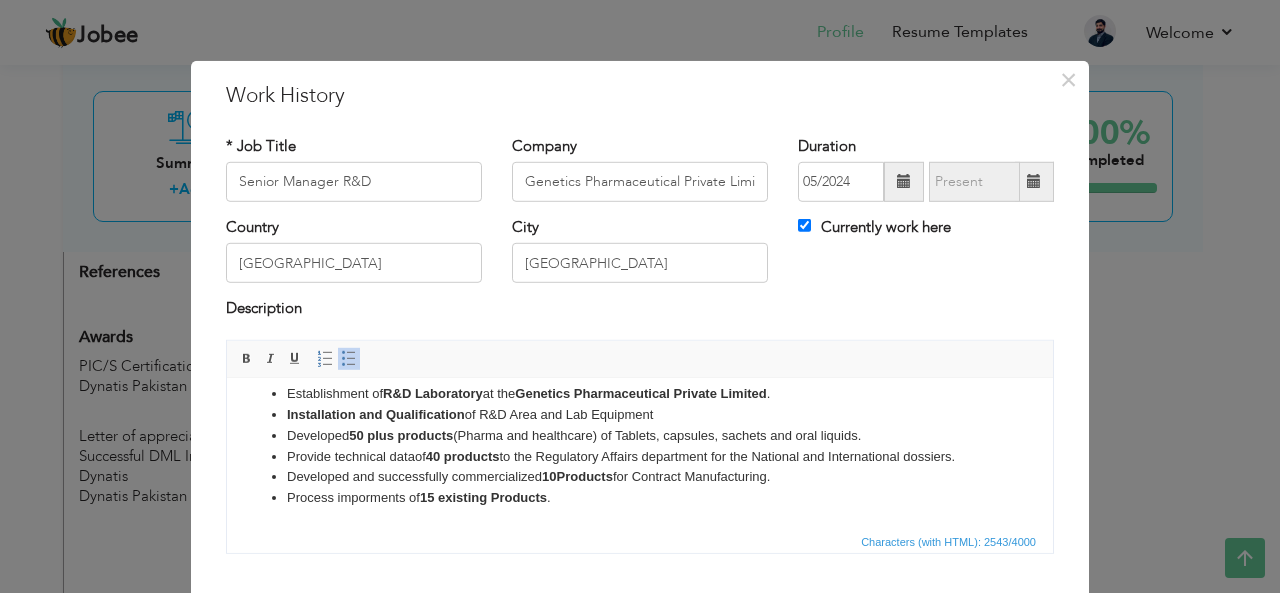 click on "Process imporments of  15 existing Products ." at bounding box center (640, 497) 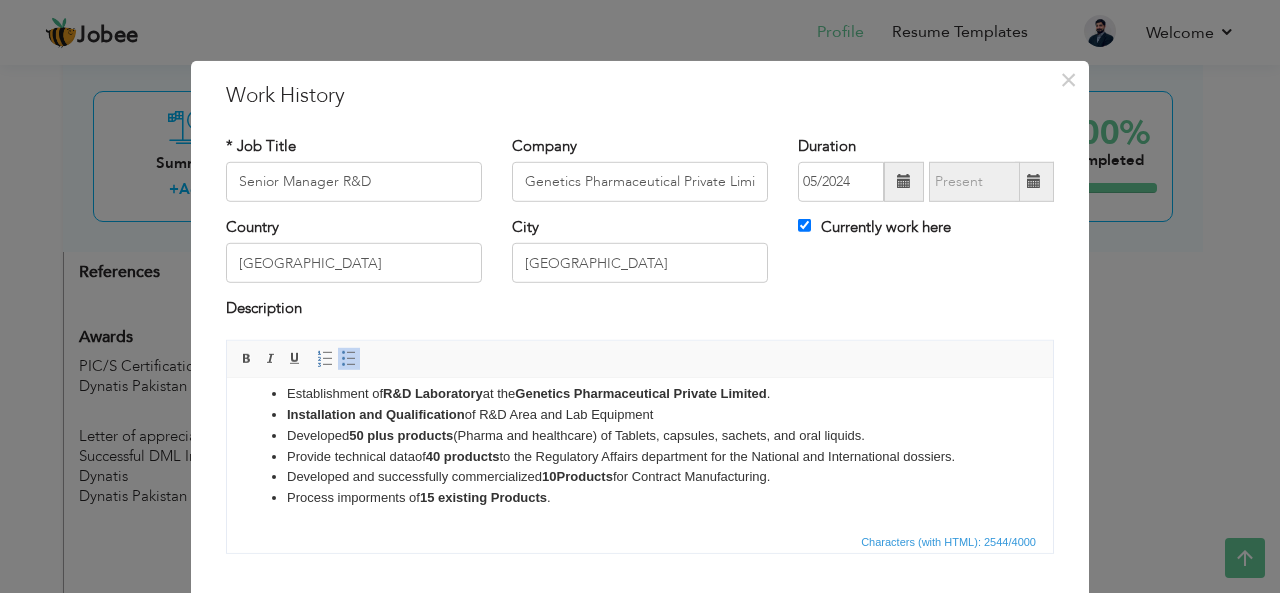 click on "Process imporments of  15 existing Products ." at bounding box center (640, 497) 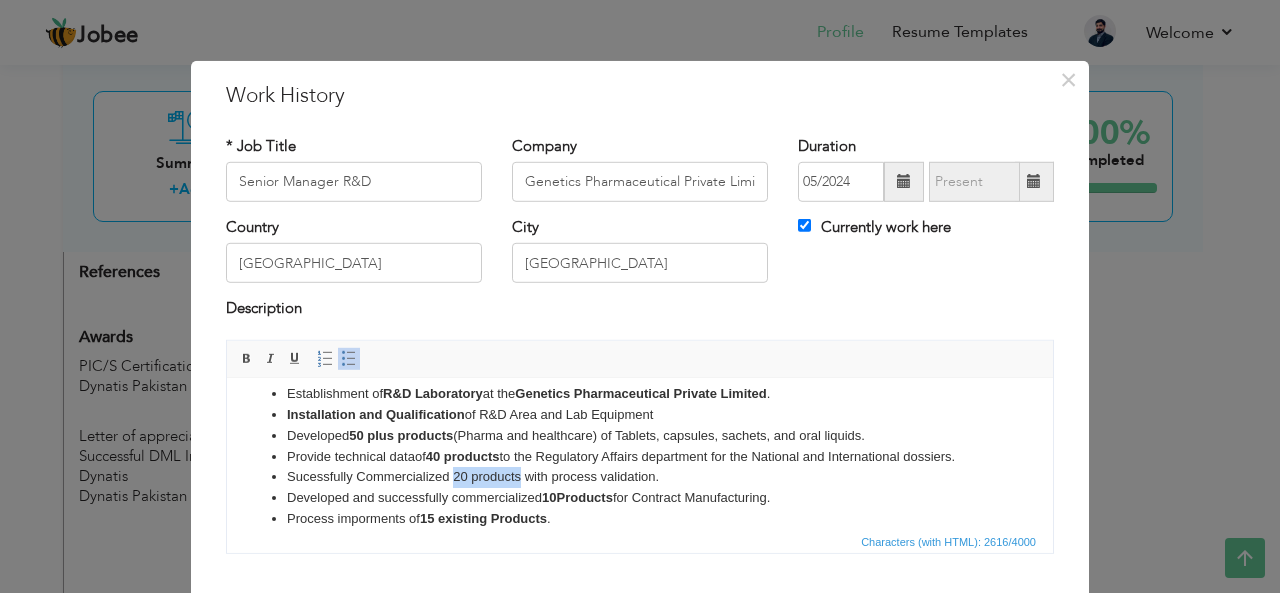 drag, startPoint x: 455, startPoint y: 474, endPoint x: 522, endPoint y: 474, distance: 67 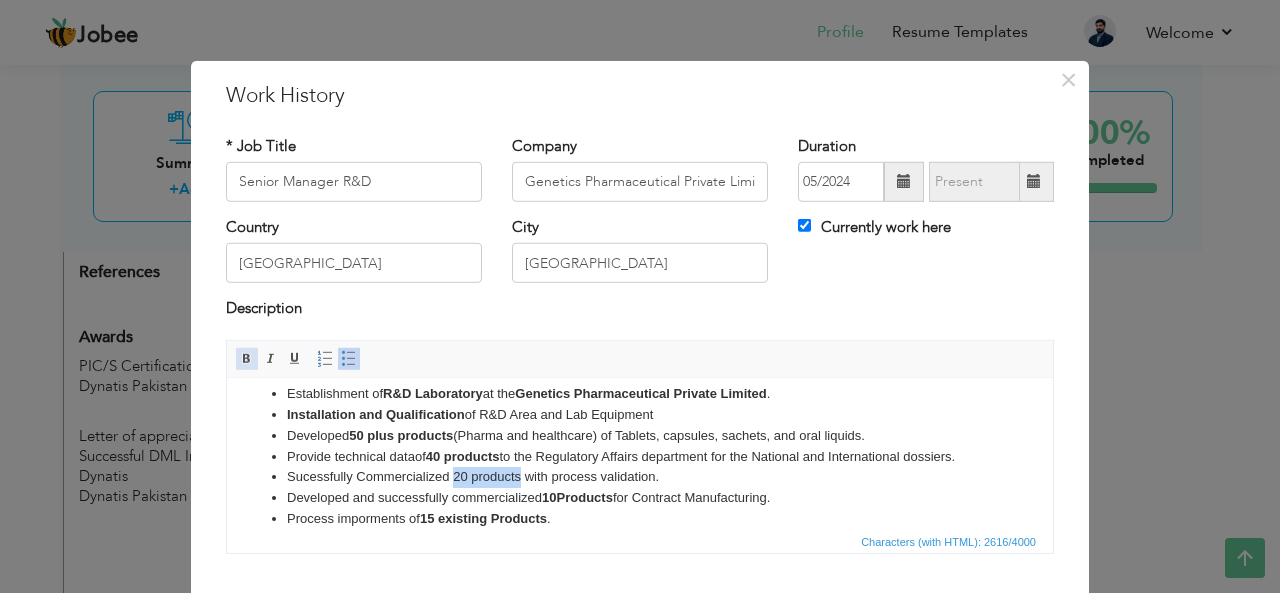 click at bounding box center (247, 359) 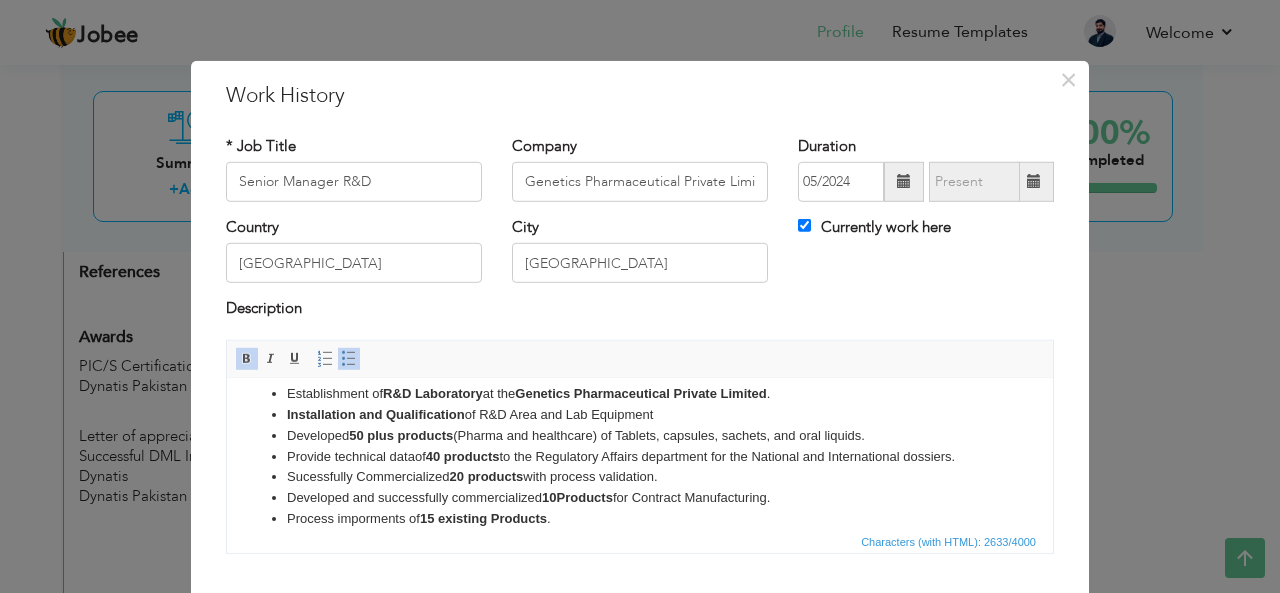 click on "20 products" at bounding box center [487, 475] 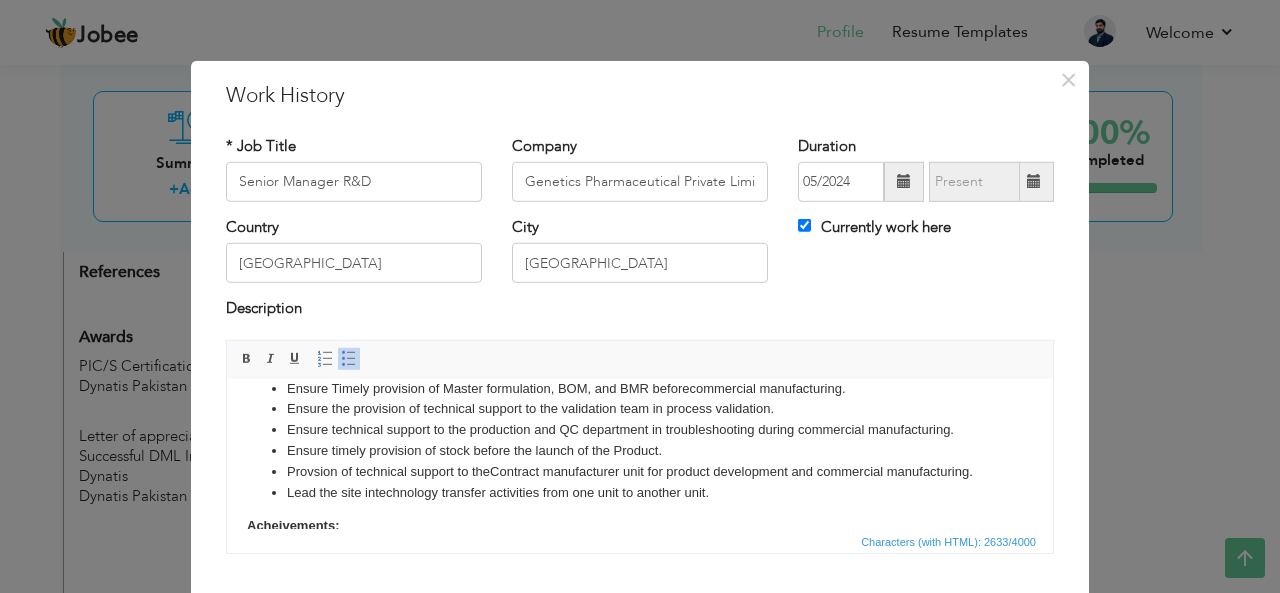 scroll, scrollTop: 300, scrollLeft: 0, axis: vertical 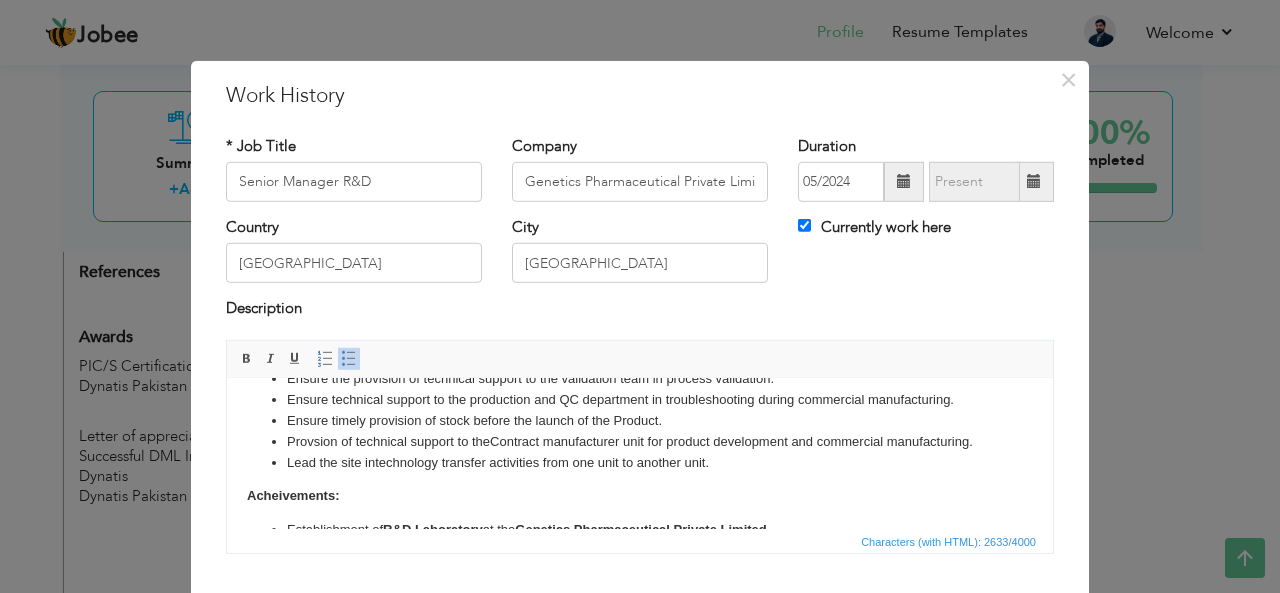 click on "Lead the site in  technology transfer activities from one unit to another unit." at bounding box center [640, 462] 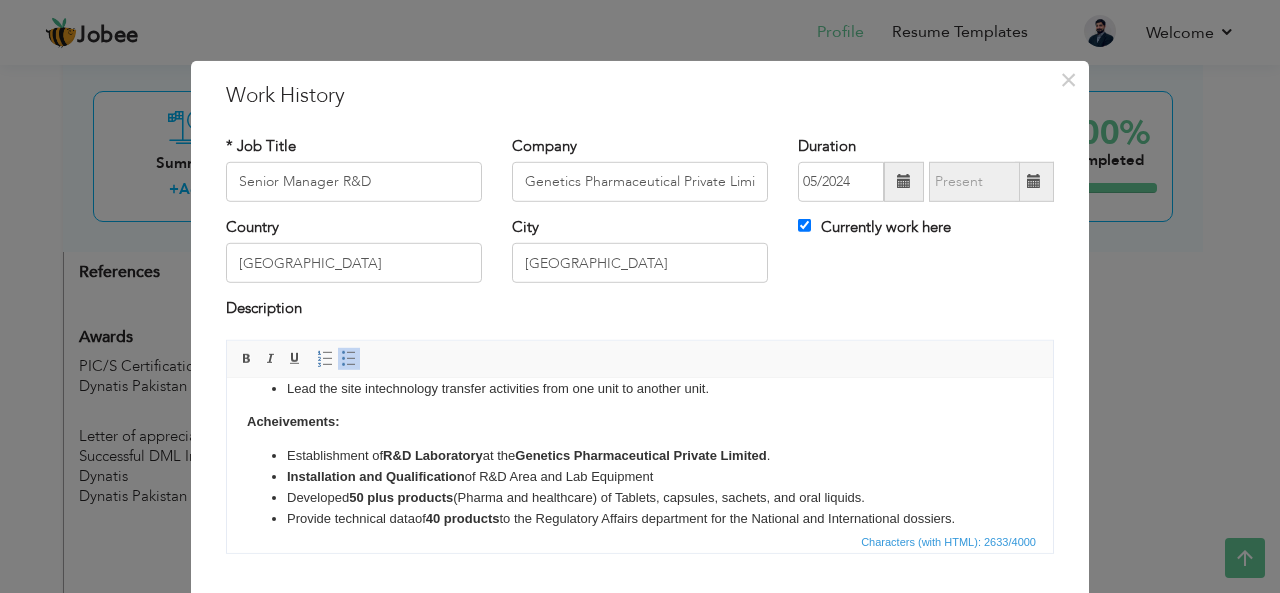 scroll, scrollTop: 456, scrollLeft: 0, axis: vertical 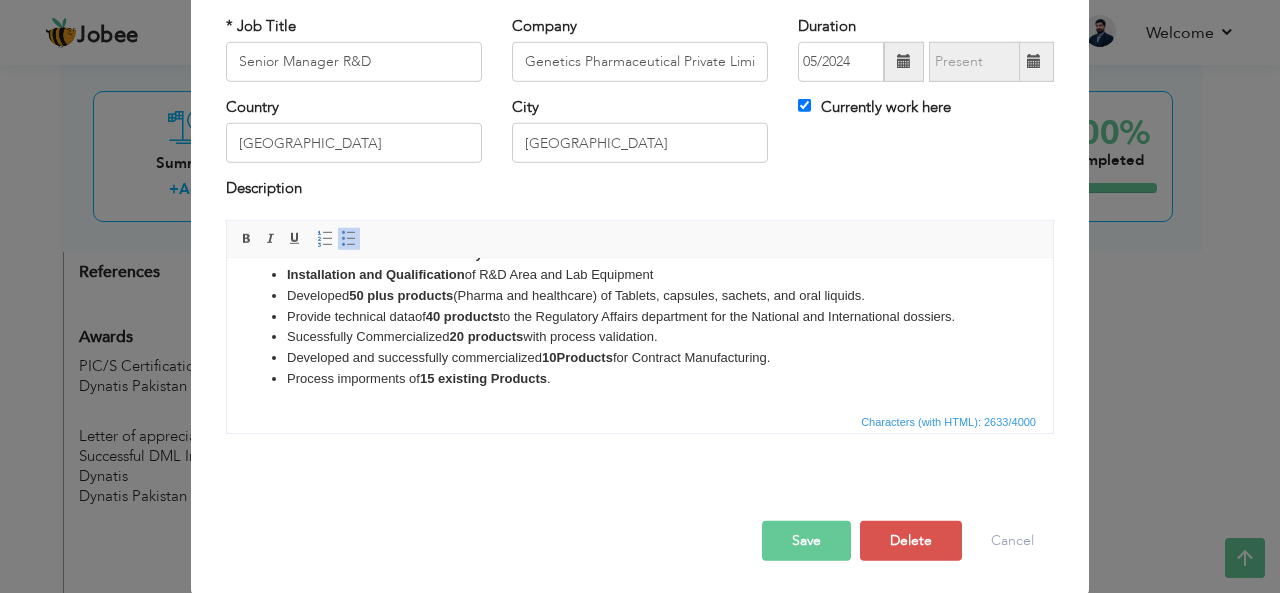 click on "Save" at bounding box center (806, 541) 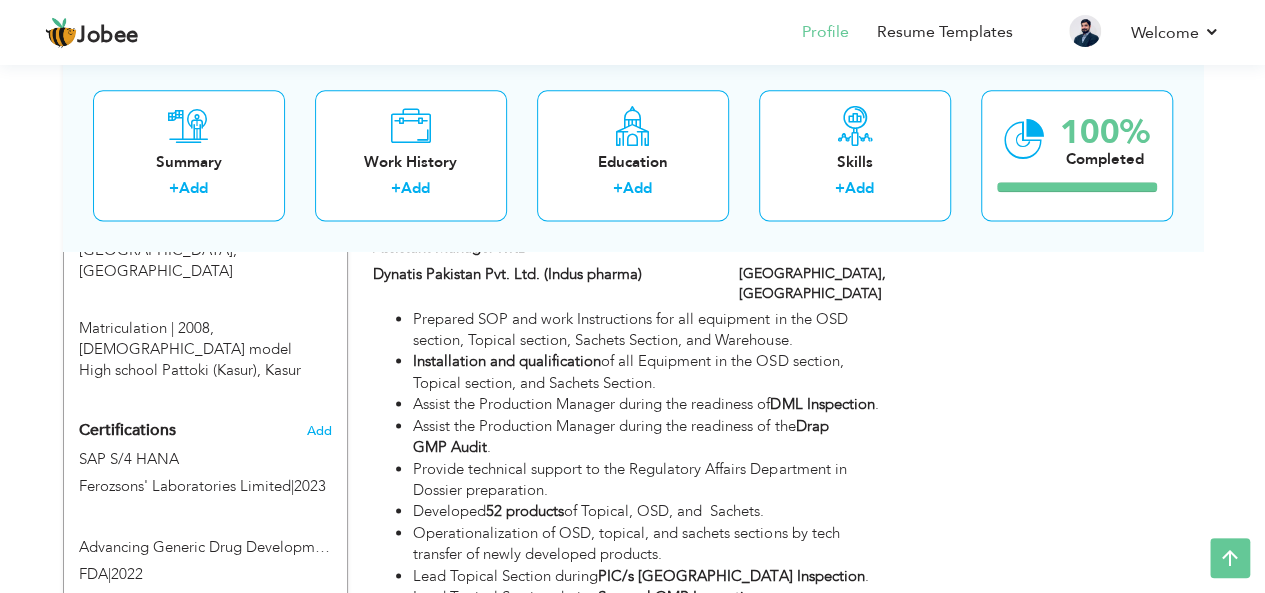 scroll, scrollTop: 516, scrollLeft: 0, axis: vertical 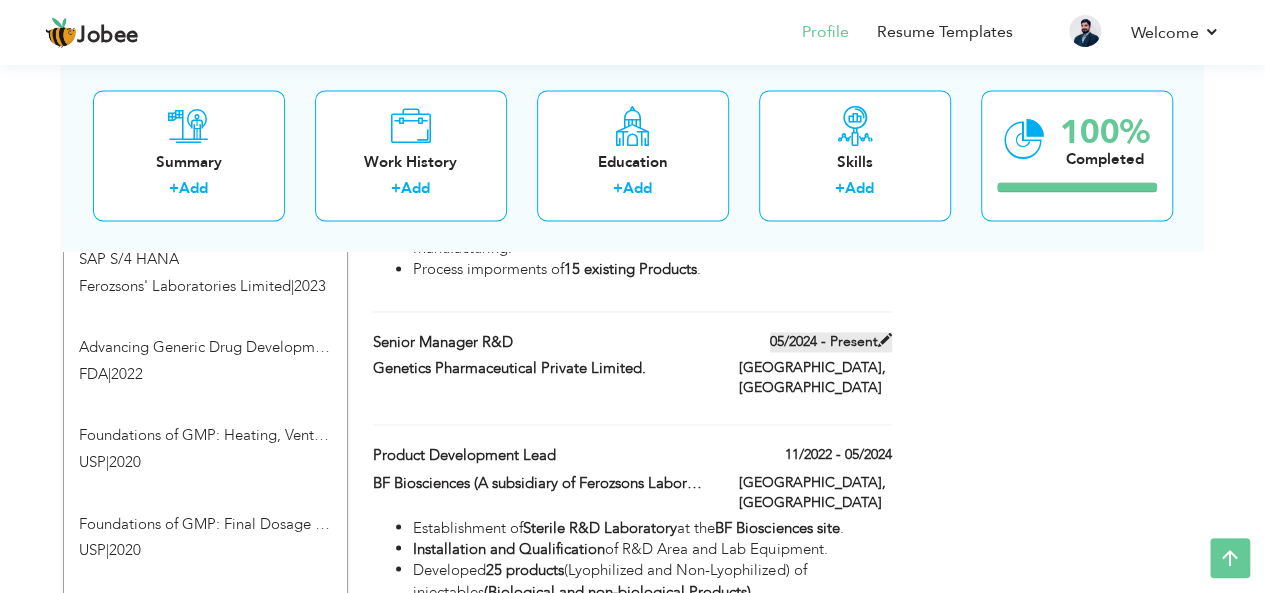 click at bounding box center (885, 340) 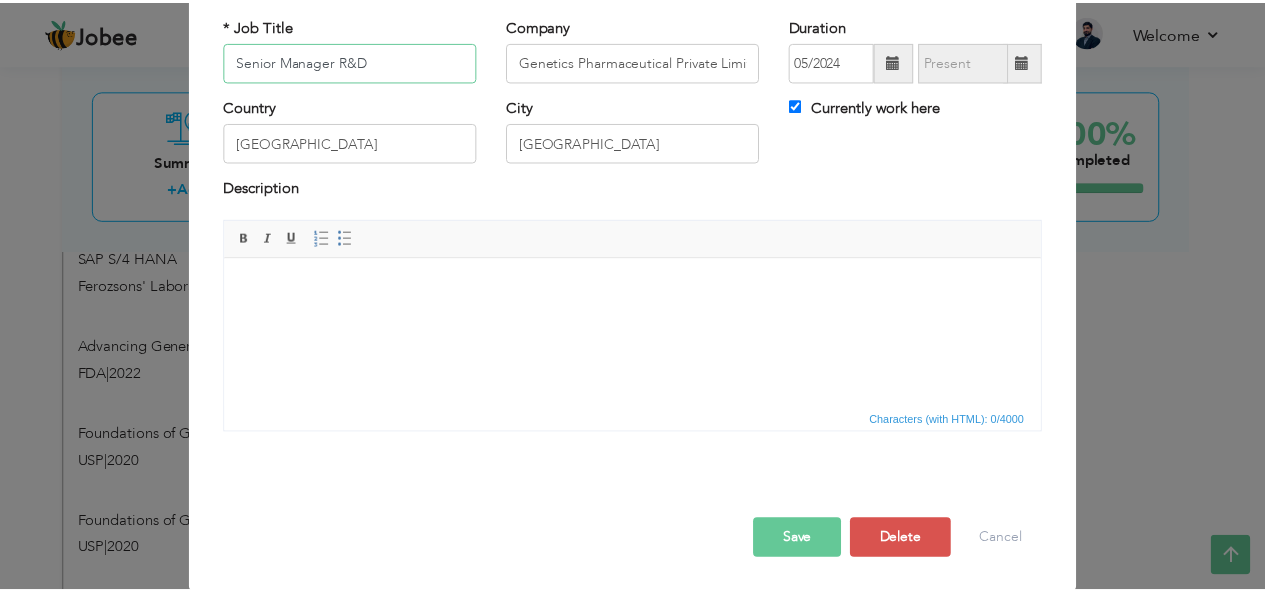 scroll, scrollTop: 120, scrollLeft: 0, axis: vertical 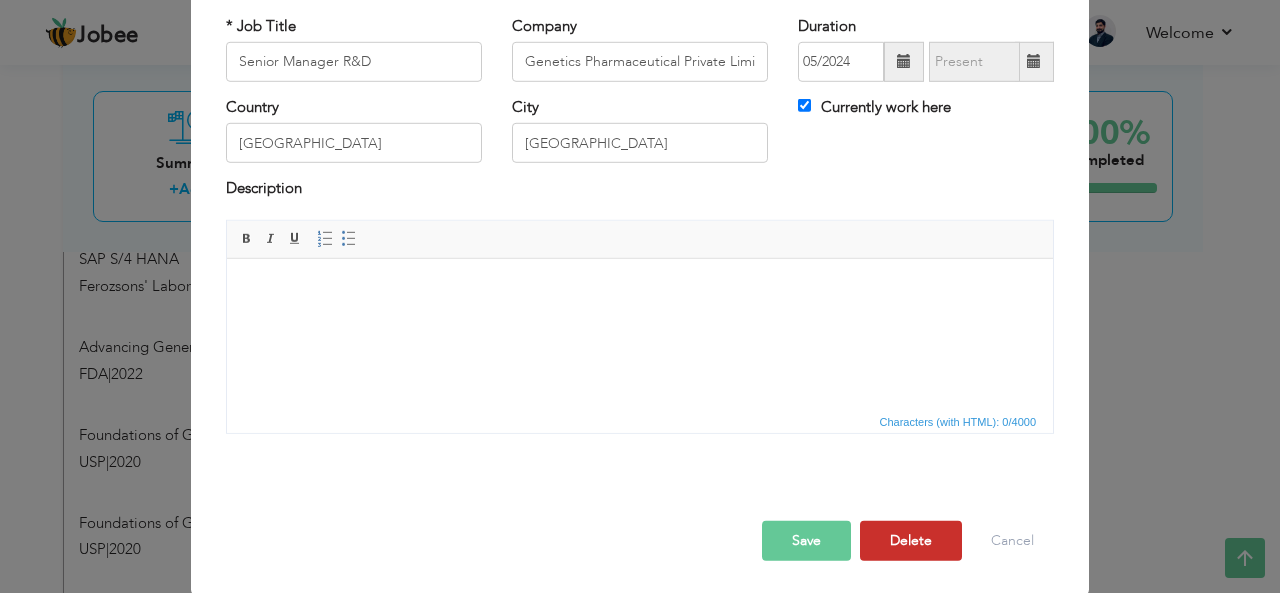 click on "Delete" at bounding box center [911, 541] 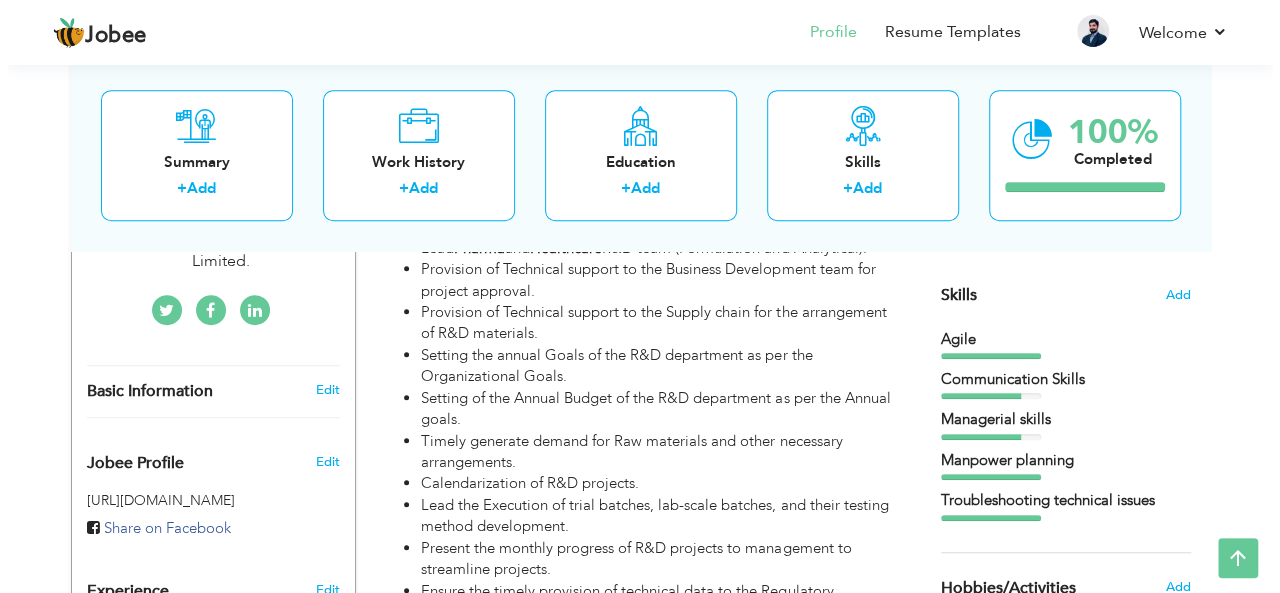 scroll, scrollTop: 516, scrollLeft: 0, axis: vertical 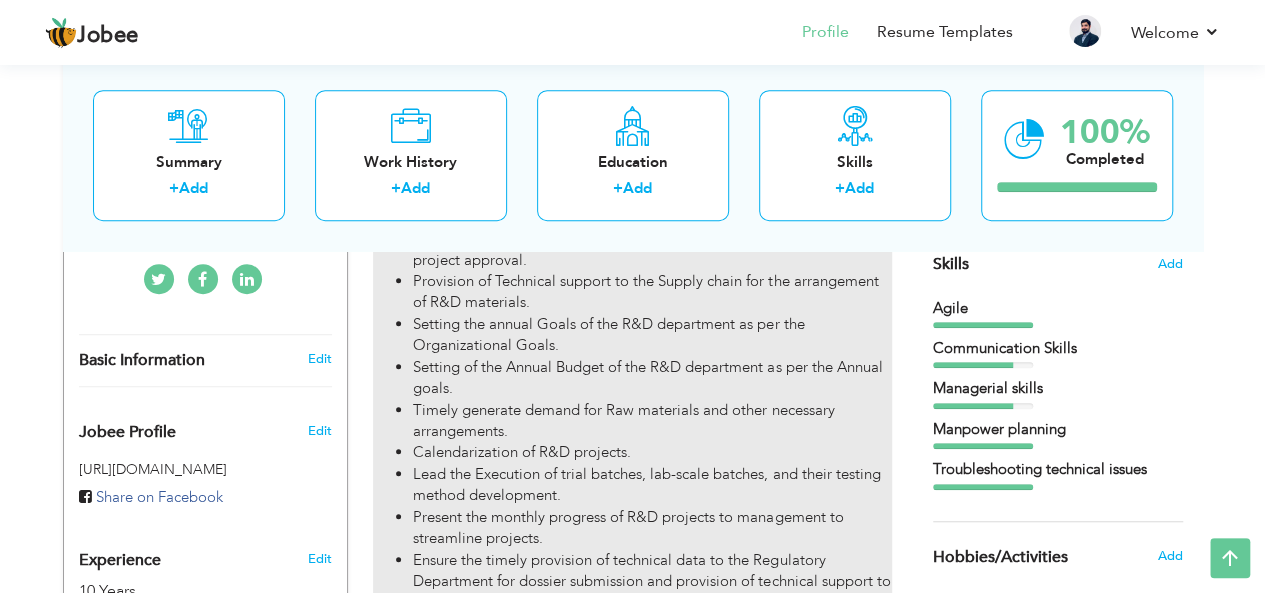 click on "Setting of the Annual Budget of the R&D department as per the Annual goals." at bounding box center (652, 378) 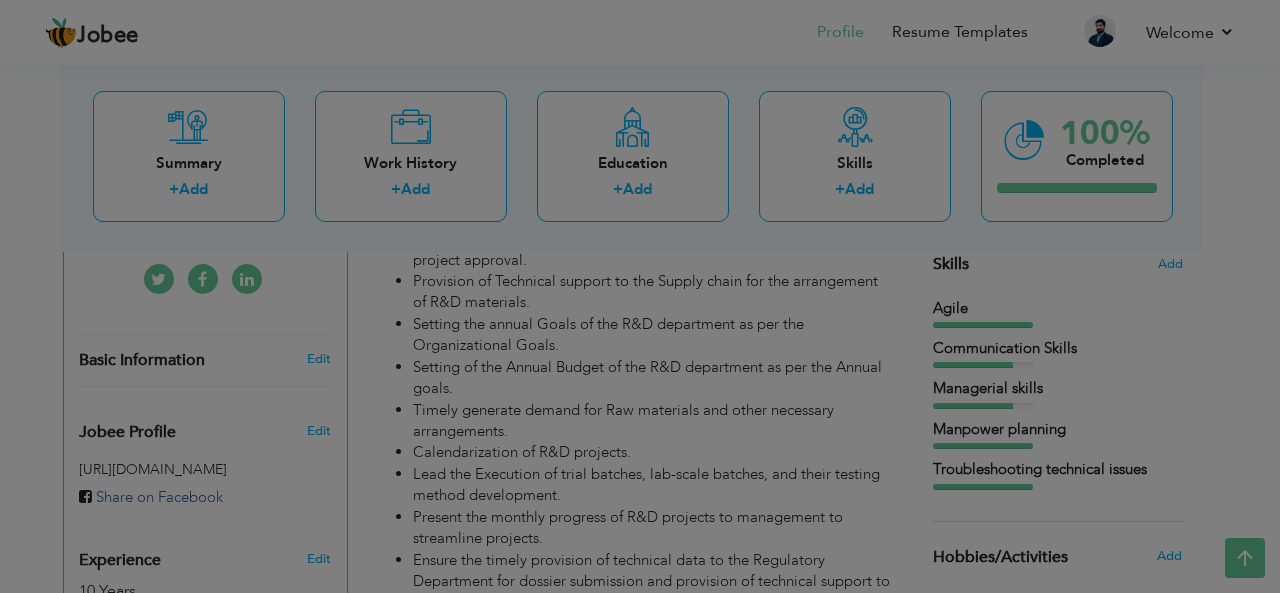 scroll, scrollTop: 0, scrollLeft: 0, axis: both 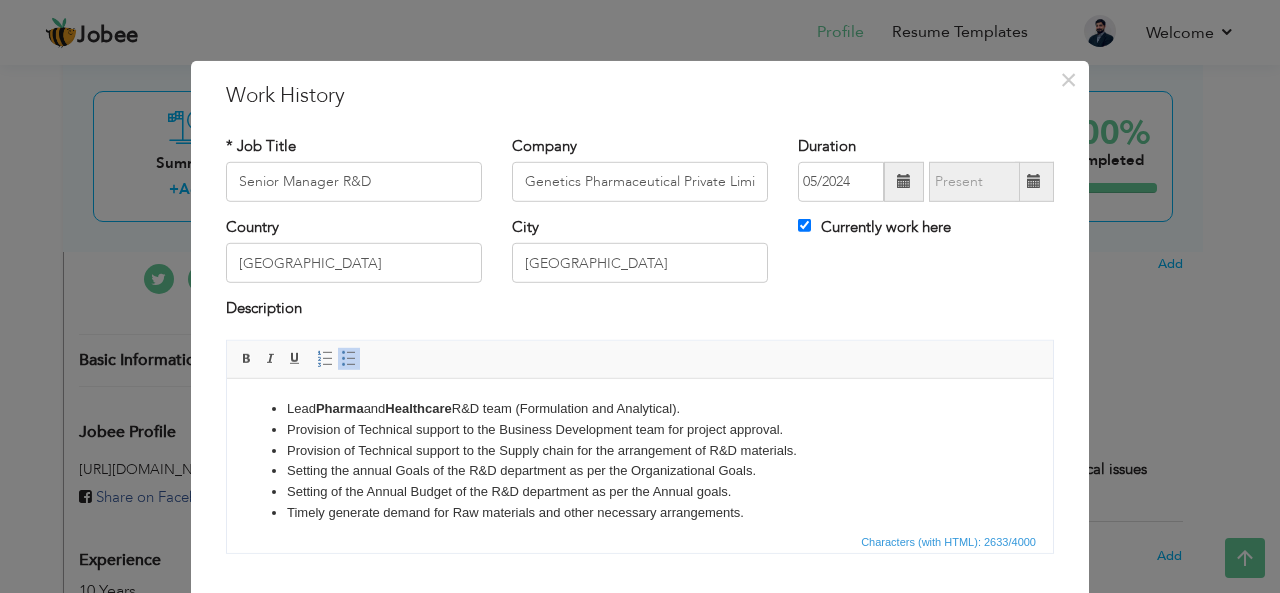 click on "Setting the annual Goals of the R&D department as per the Organizational Goals." at bounding box center [640, 470] 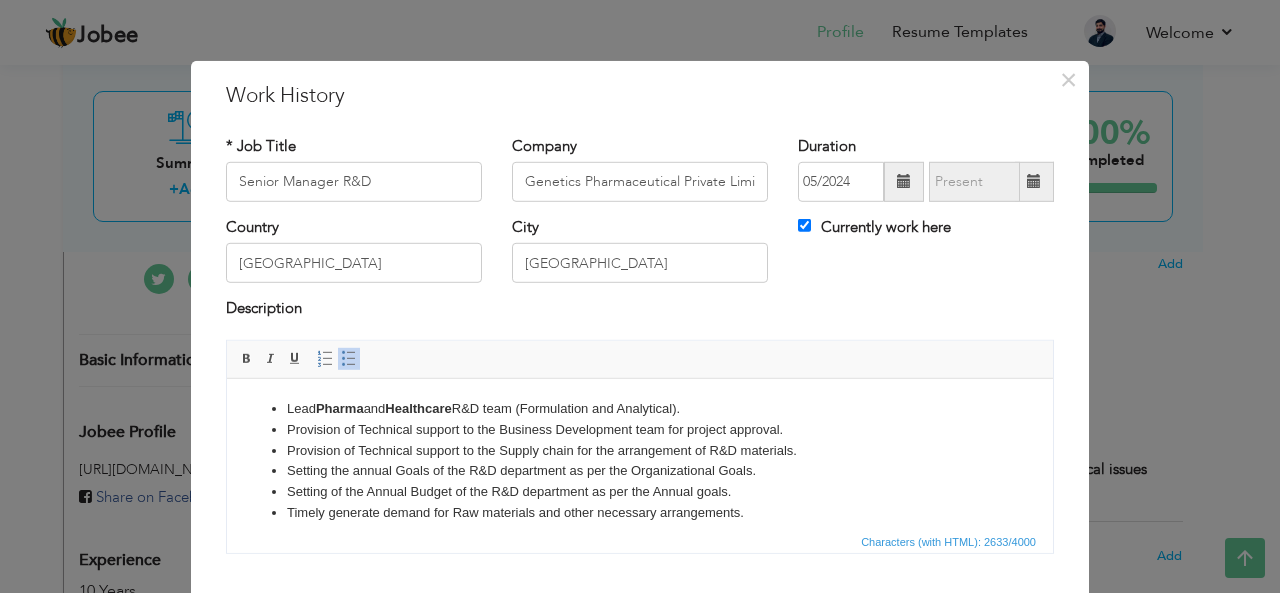 type 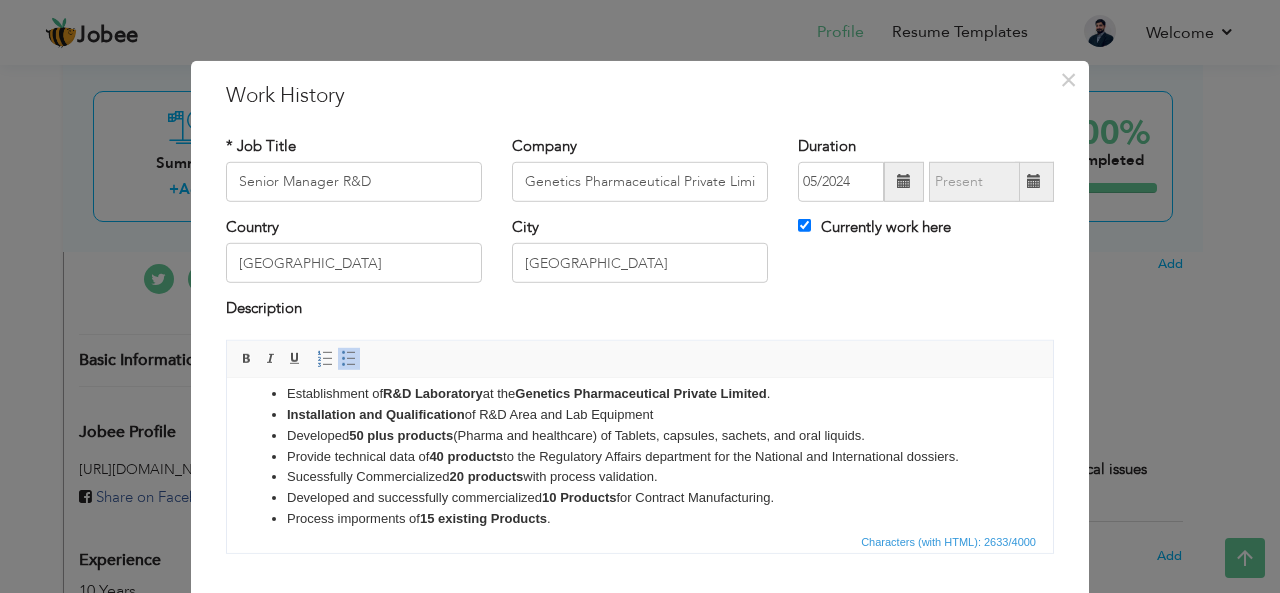 scroll, scrollTop: 456, scrollLeft: 0, axis: vertical 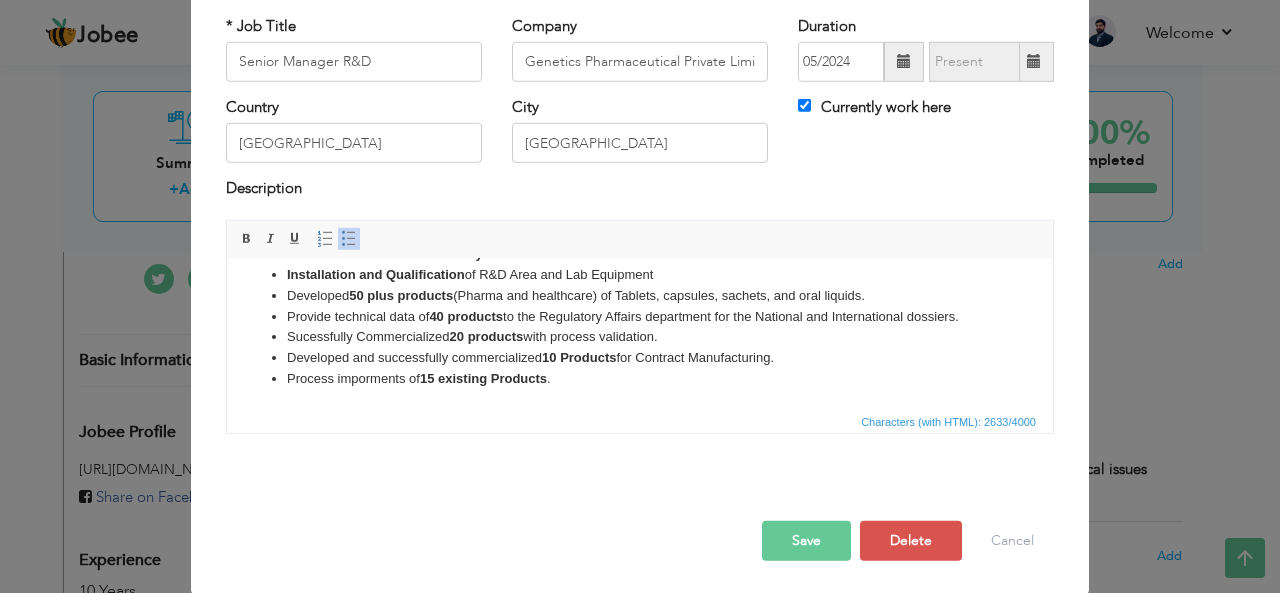 click on "Save" at bounding box center (806, 541) 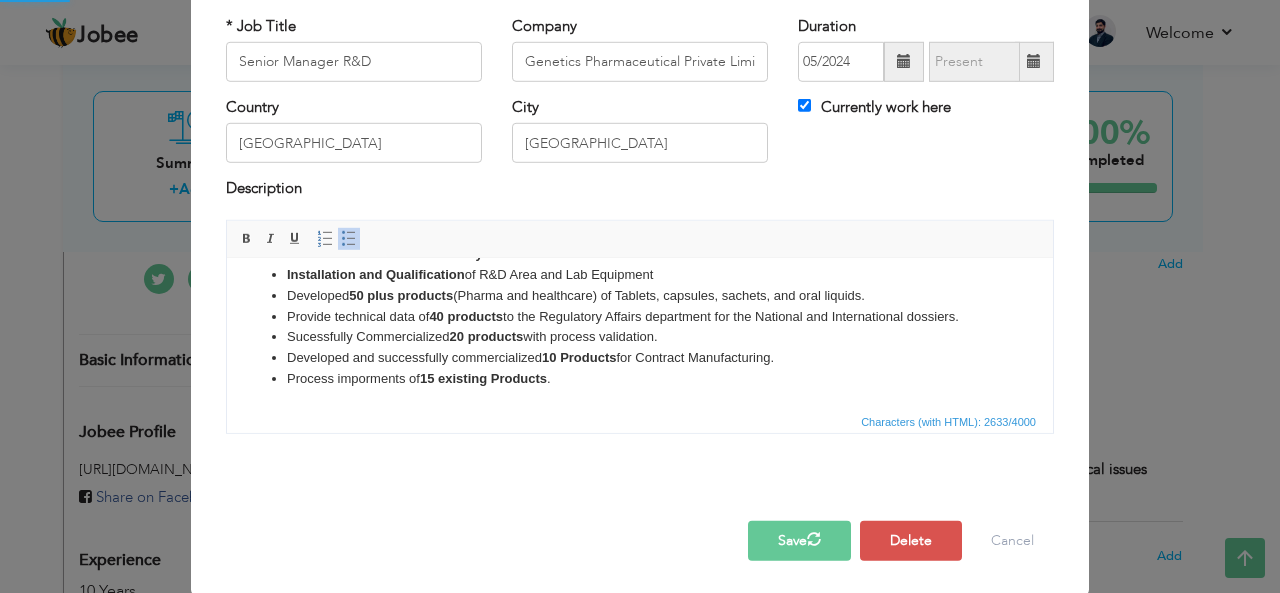 scroll, scrollTop: 0, scrollLeft: 0, axis: both 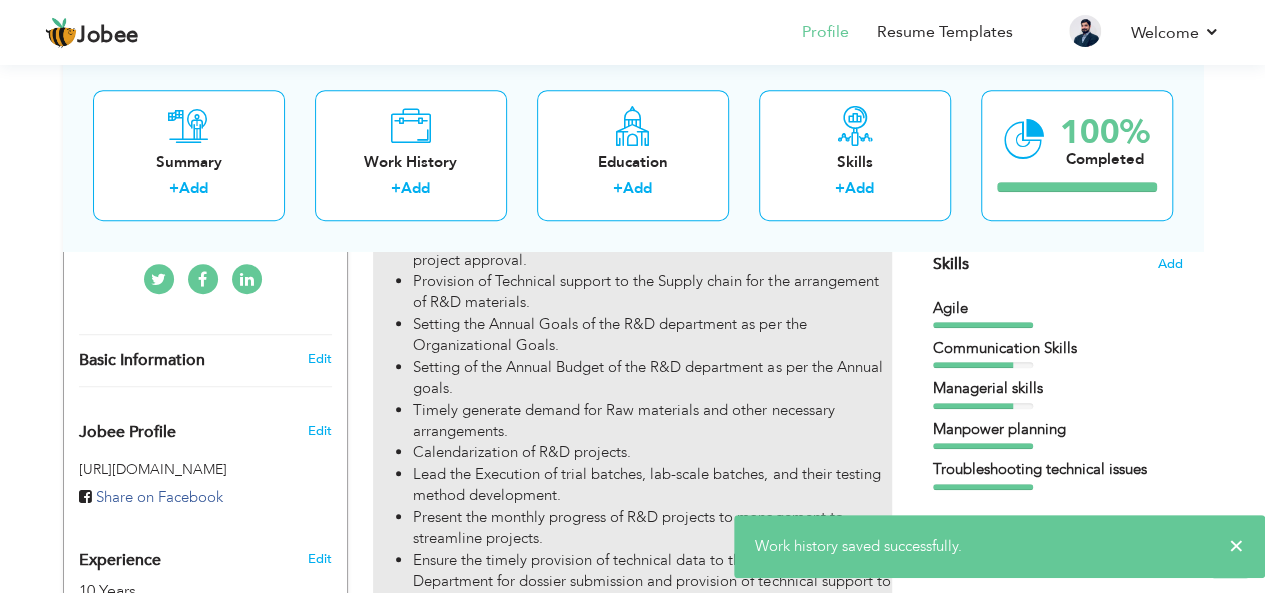 click on "Calendarization of R&D projects." at bounding box center [652, 452] 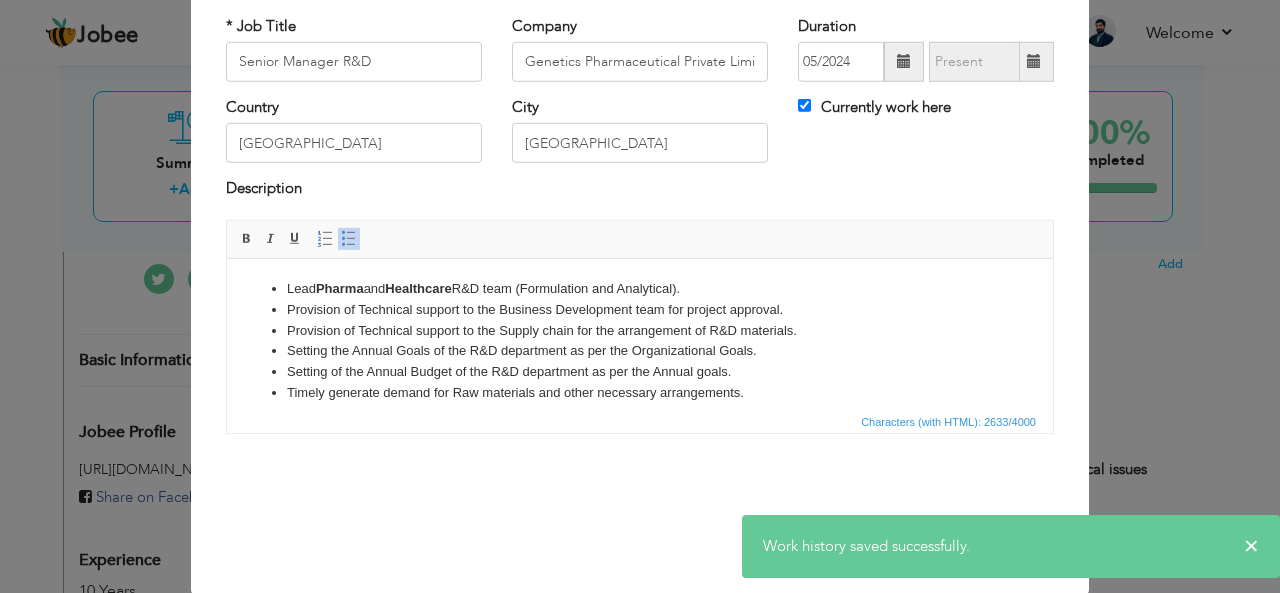 scroll, scrollTop: 0, scrollLeft: 0, axis: both 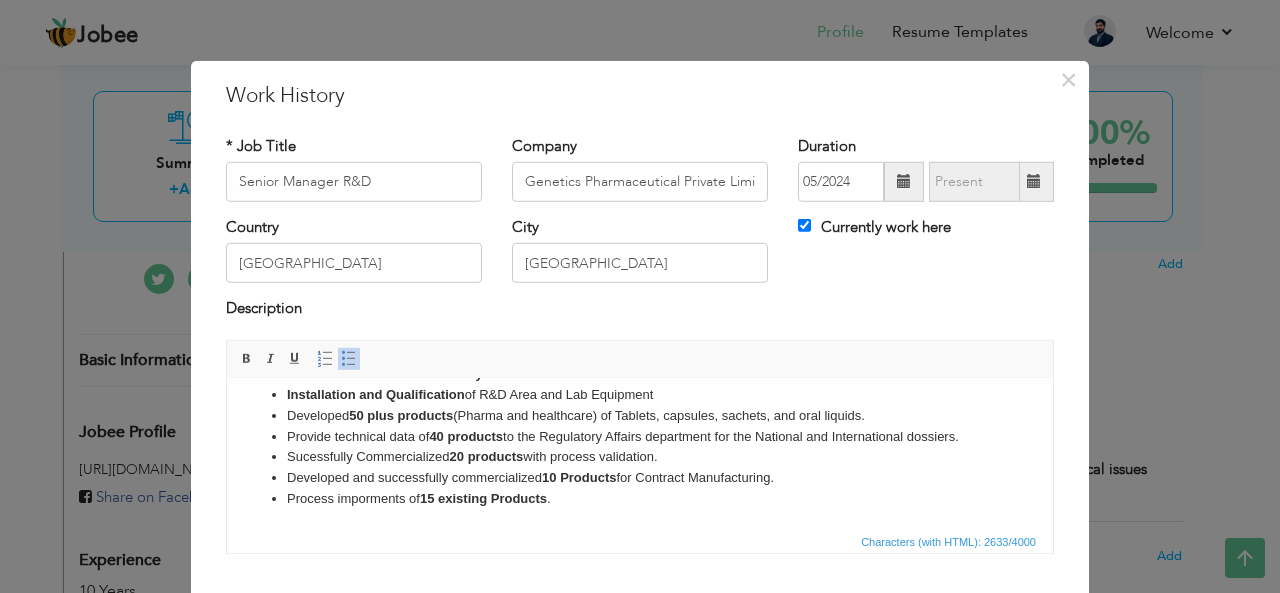 click on "Process imporments of  15 existing Products ." at bounding box center (640, 498) 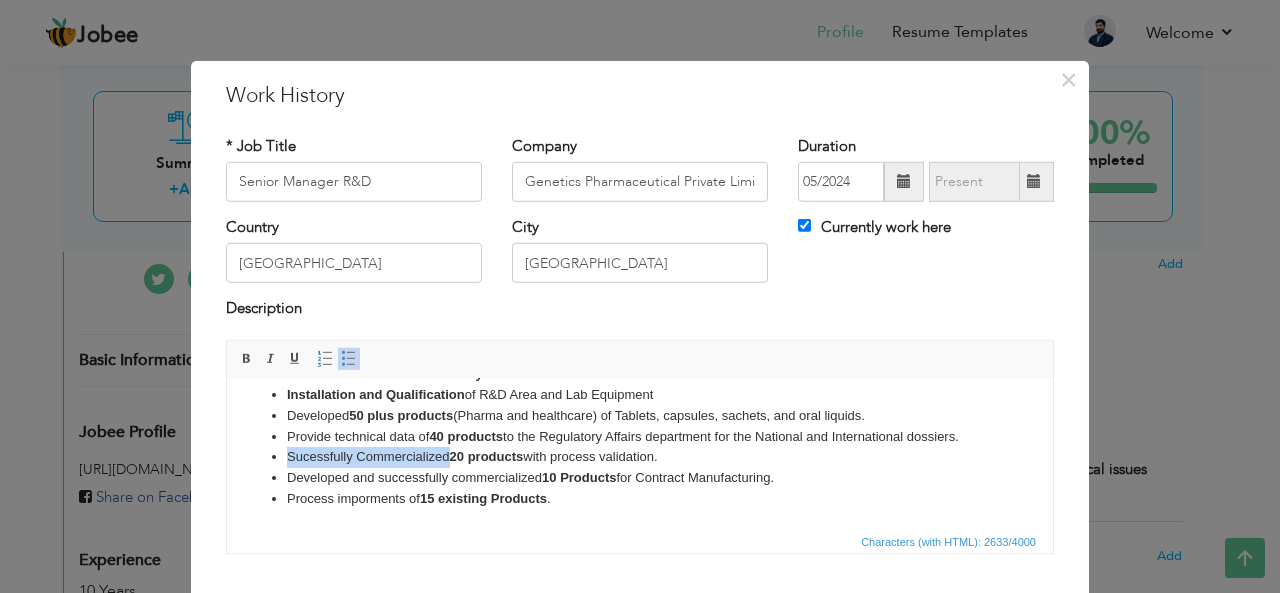 type 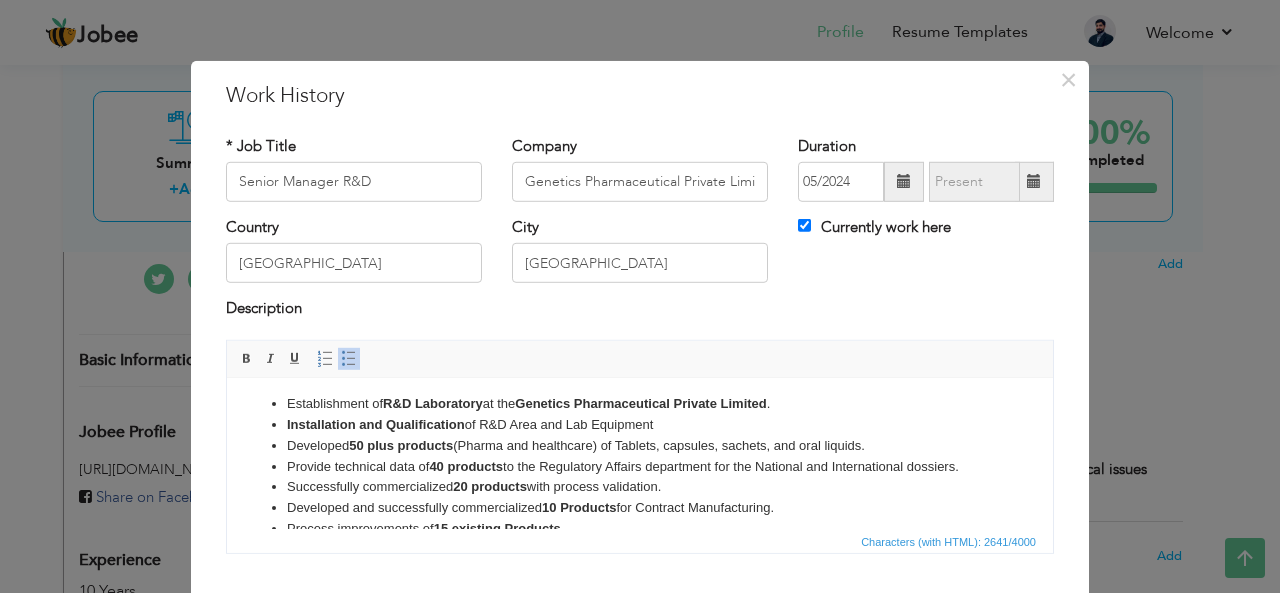 scroll, scrollTop: 456, scrollLeft: 0, axis: vertical 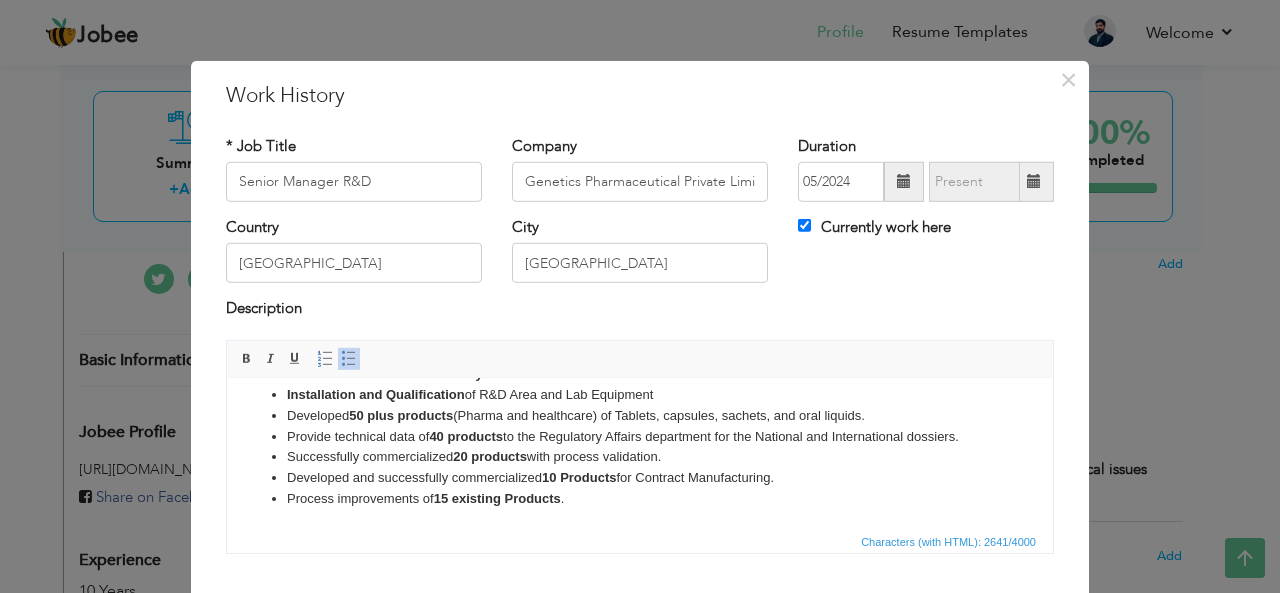 click on "Process improvements of  15 existing Products ." at bounding box center (640, 498) 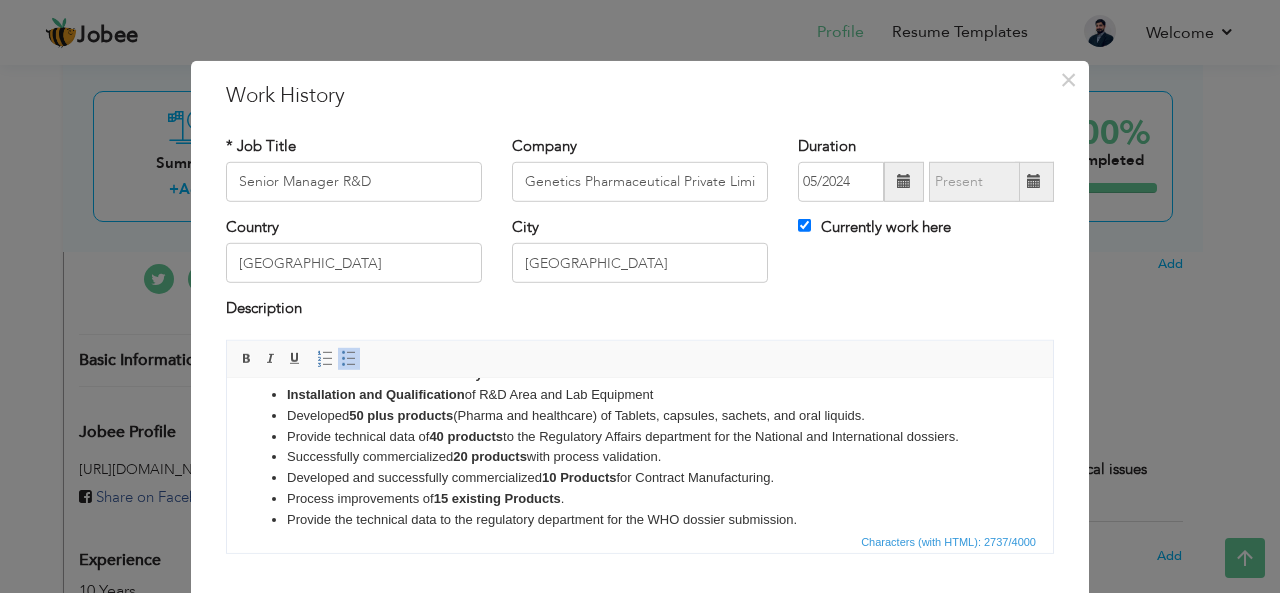 click on "Provide technical data of  40 products  to the Regulatory Affairs department for the National and International dossiers." at bounding box center [640, 436] 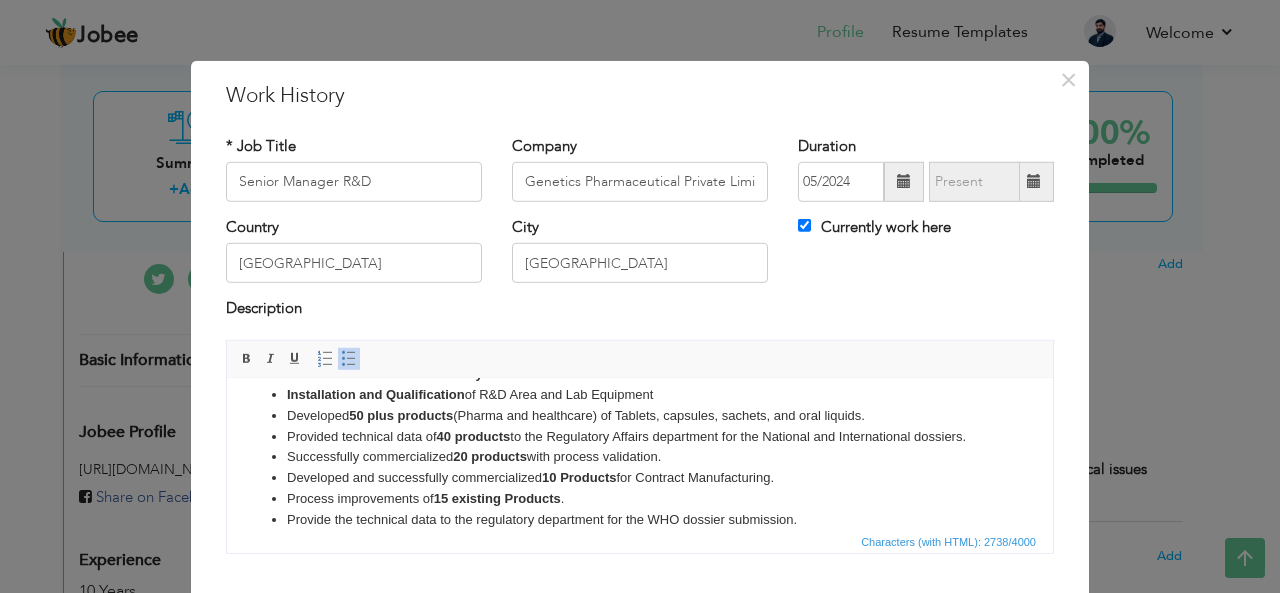 drag, startPoint x: 331, startPoint y: 518, endPoint x: 408, endPoint y: 507, distance: 77.781746 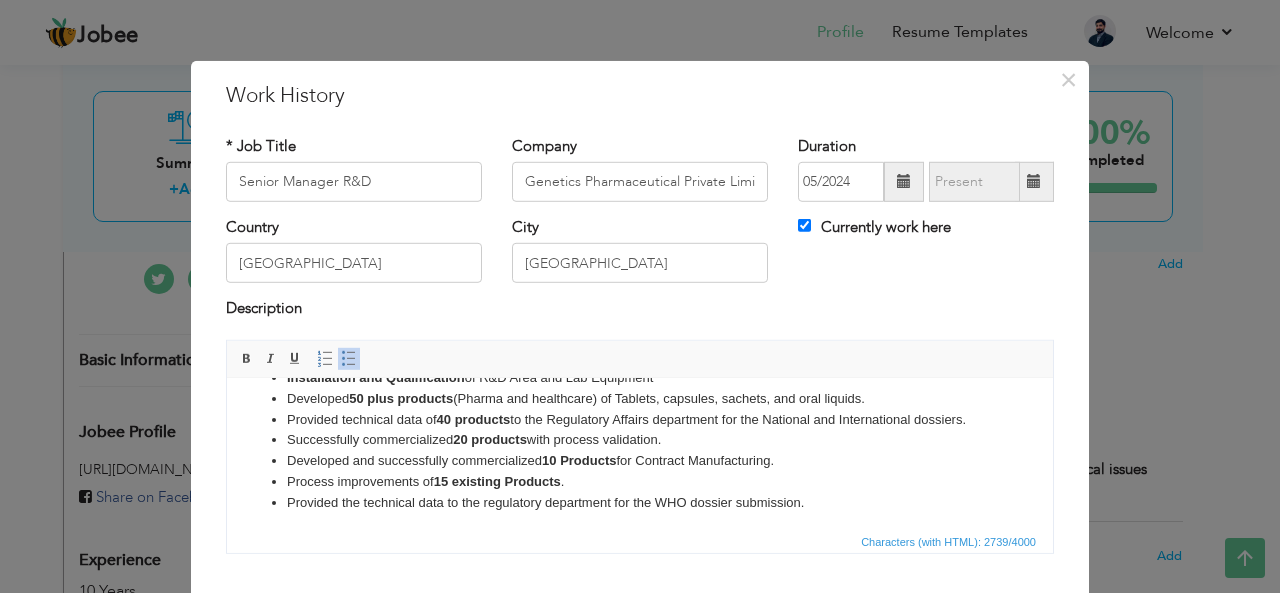 scroll, scrollTop: 477, scrollLeft: 0, axis: vertical 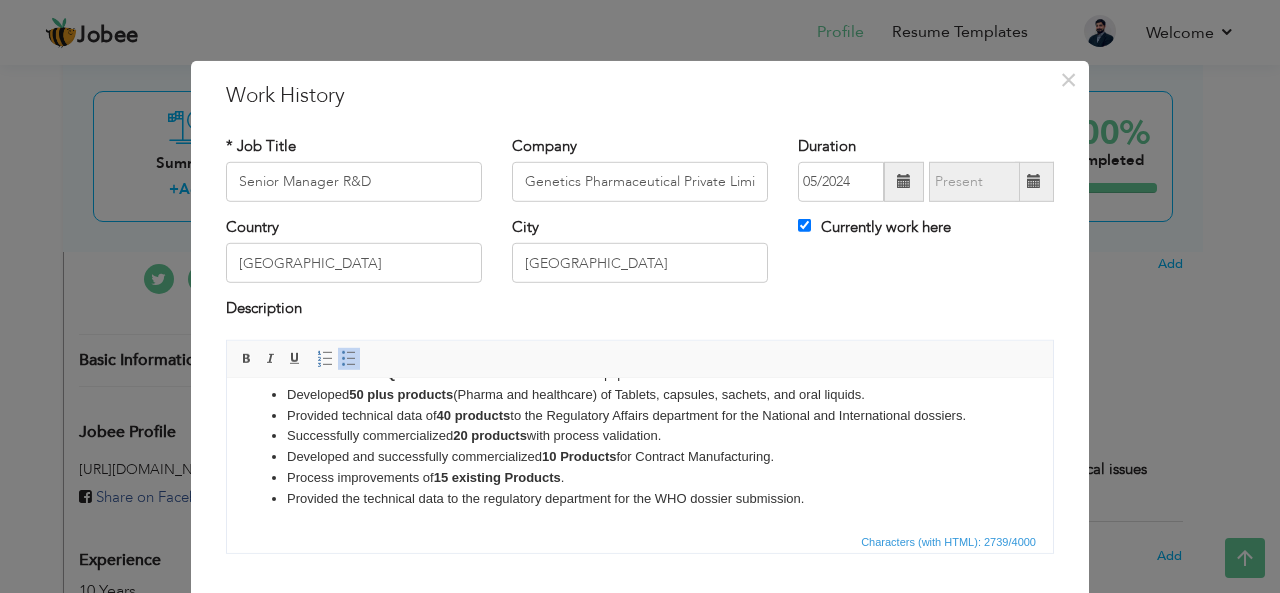 click on "Provided the technical data to the regulatory department for the WHO dossier submission." at bounding box center (640, 498) 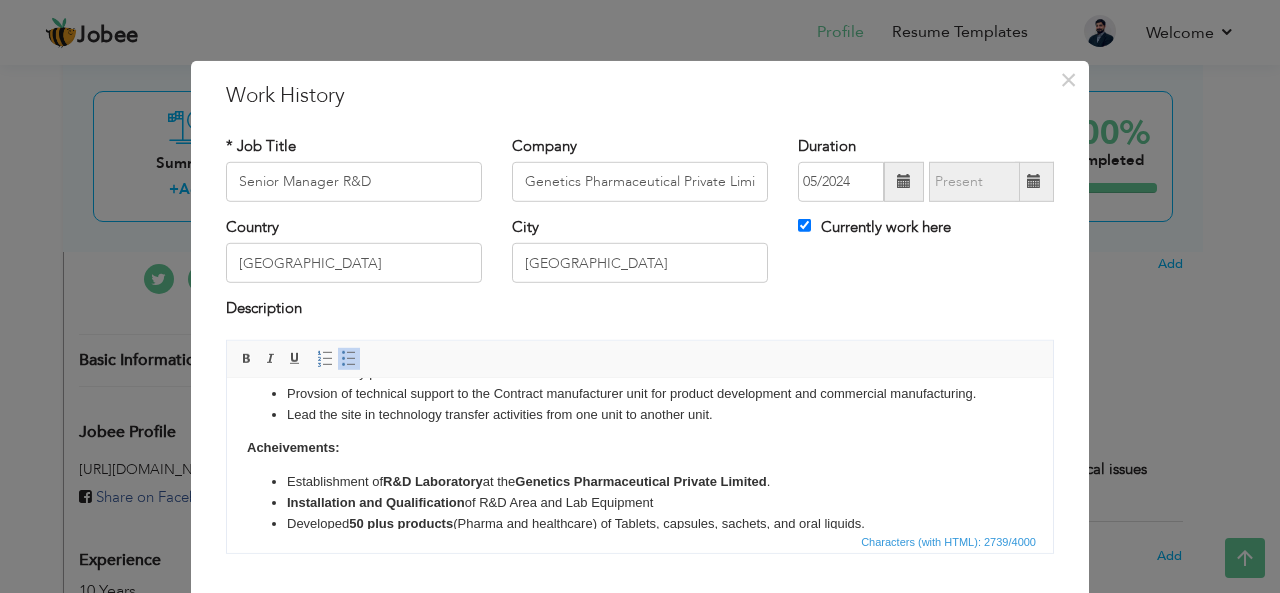 scroll, scrollTop: 277, scrollLeft: 0, axis: vertical 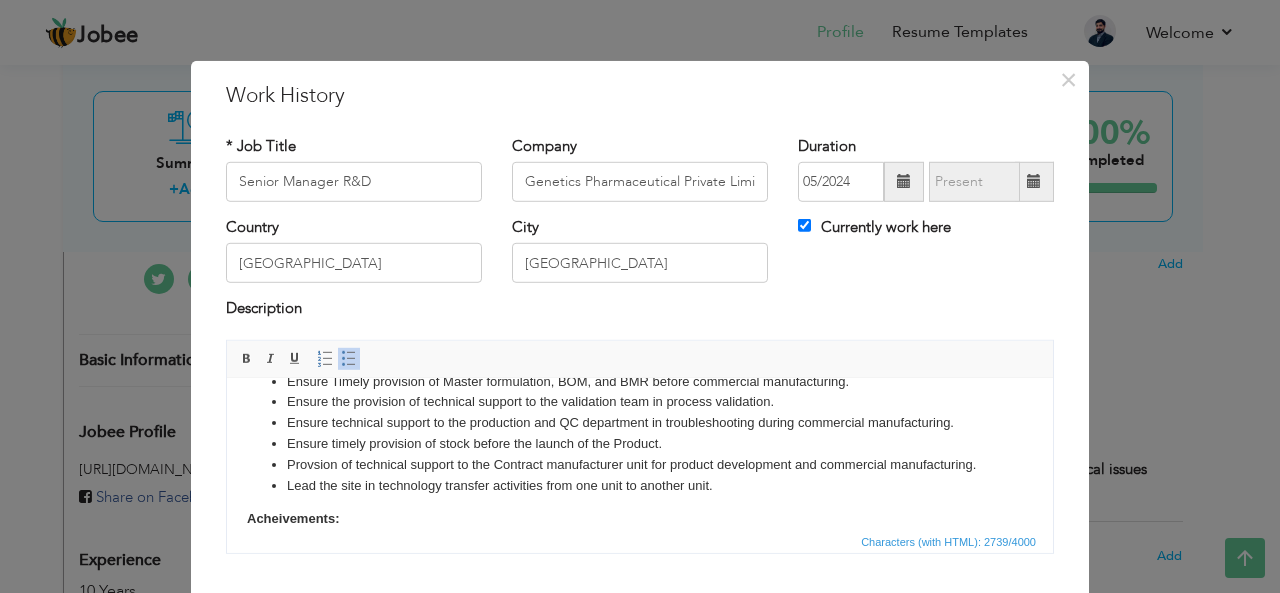 click on "Lead the site in technology transfer activities from one unit to another unit." at bounding box center [640, 485] 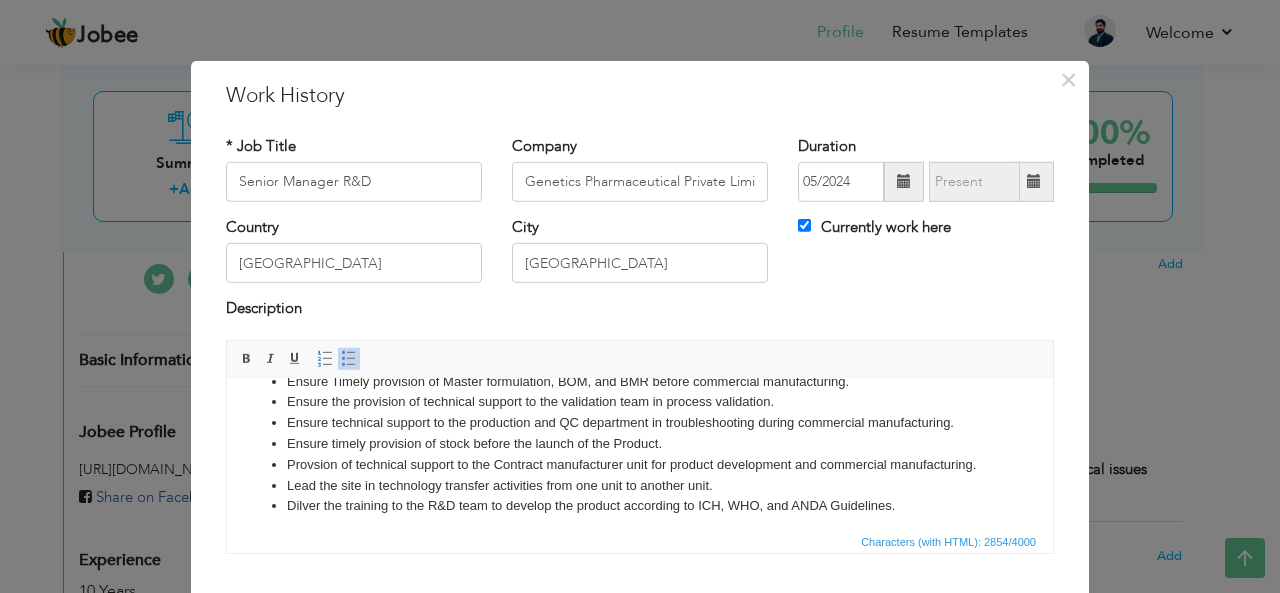 click on "Dilver the training to the R&D team to develop the product according to ICH, WHO, and ANDA Guidelines." at bounding box center [640, 505] 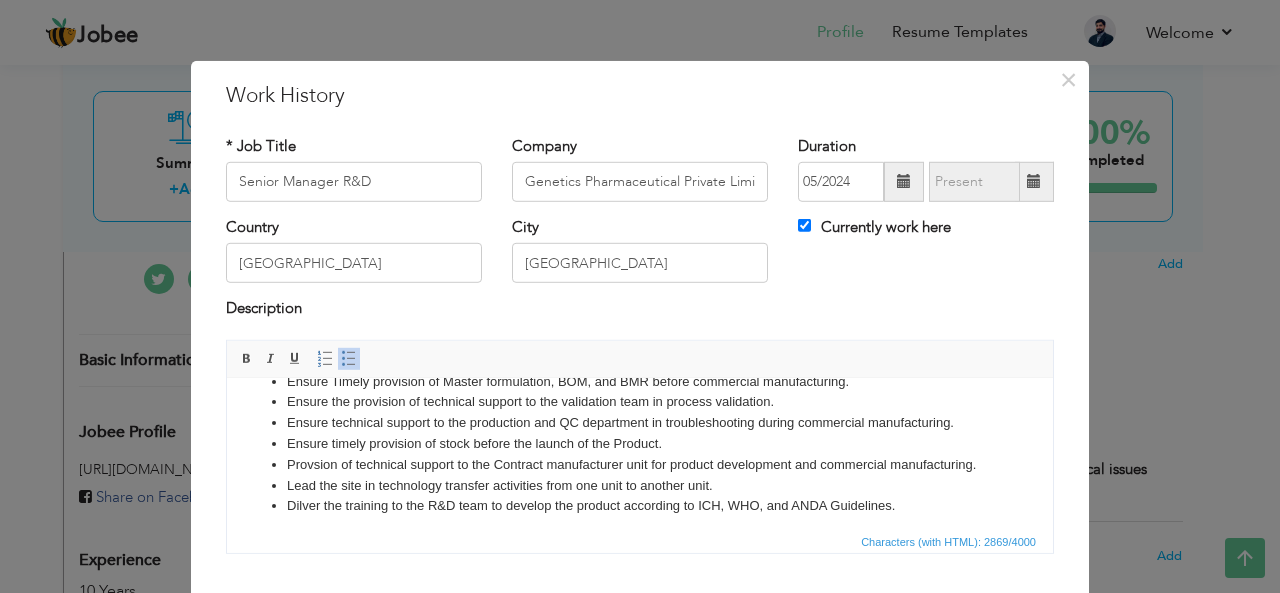 scroll, scrollTop: 282, scrollLeft: 0, axis: vertical 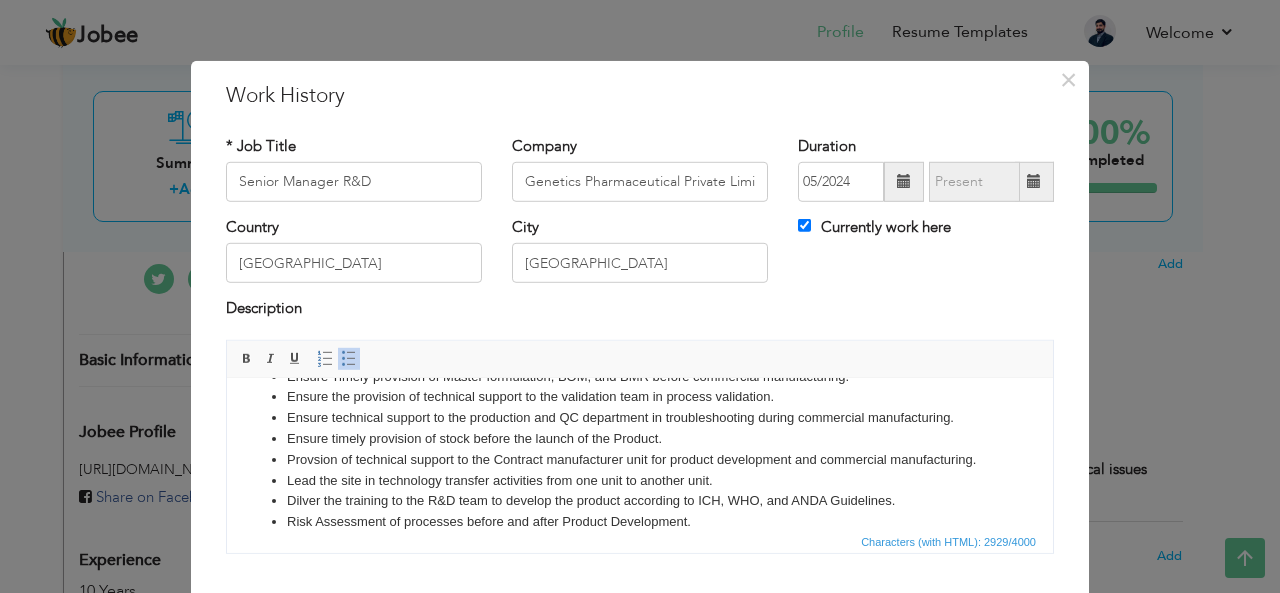 click on "Risk Assessment of processes before and after Product Development." at bounding box center (640, 521) 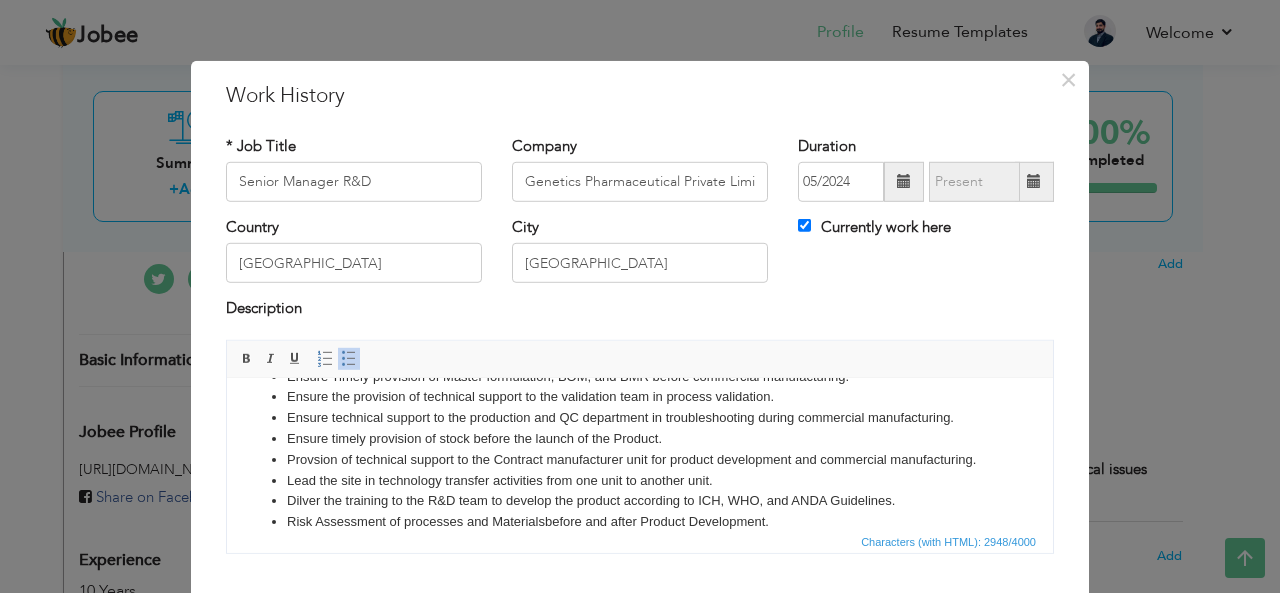 click on "Risk Assessment of processes and Materials  before and after Product Development." at bounding box center (640, 521) 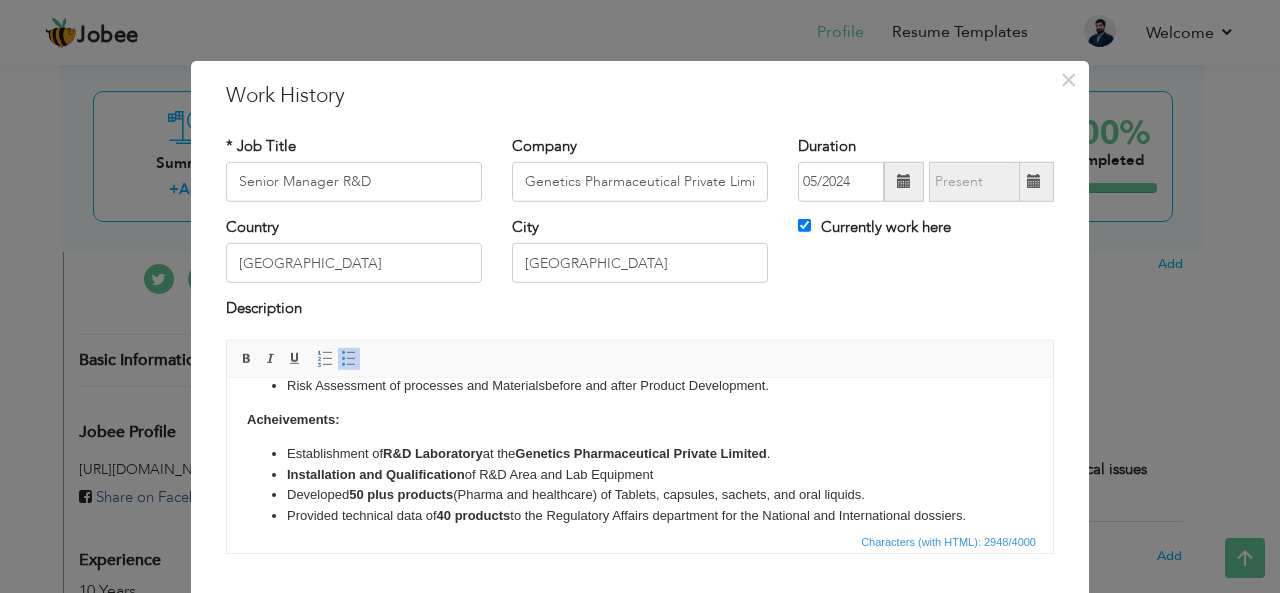 scroll, scrollTop: 318, scrollLeft: 0, axis: vertical 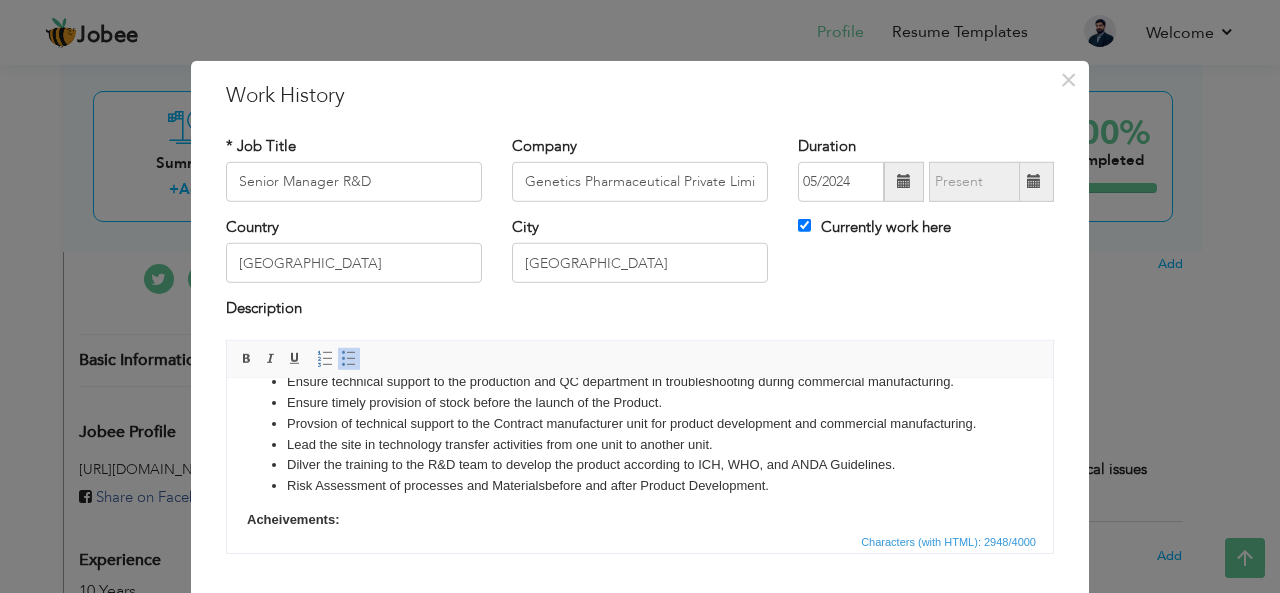 click on "Lead  Pharma  and  Healthcare  R&D team (Formulation and Analytical). Provision of Technical support to the Business Development team for project approval. Provision of Technical support to the Supply chain for the arrangement of R&D materials. Setting the Annual Goals of the R&D department as per the Organizational Goals. Setting of the Annual Budget of the R&D department as per the Annual goals. Timely generate demand for Raw materials and other necessary arrangements. Calendarization of R&D projects. Lead the Execution of trial batches, lab-scale batches, and their testing method development. Present the monthly progress of R&D projects to management to streamline projects. Ensure the timely provision of technical data to the Regulatory Department for dossier submission and provision of technical support to the Regulatory Department in case of queries raised by the regulatory Body. Lead the product development-related activities of the product selected for  WHO registration. Acheivements: R&D Laboratory" at bounding box center [640, 394] 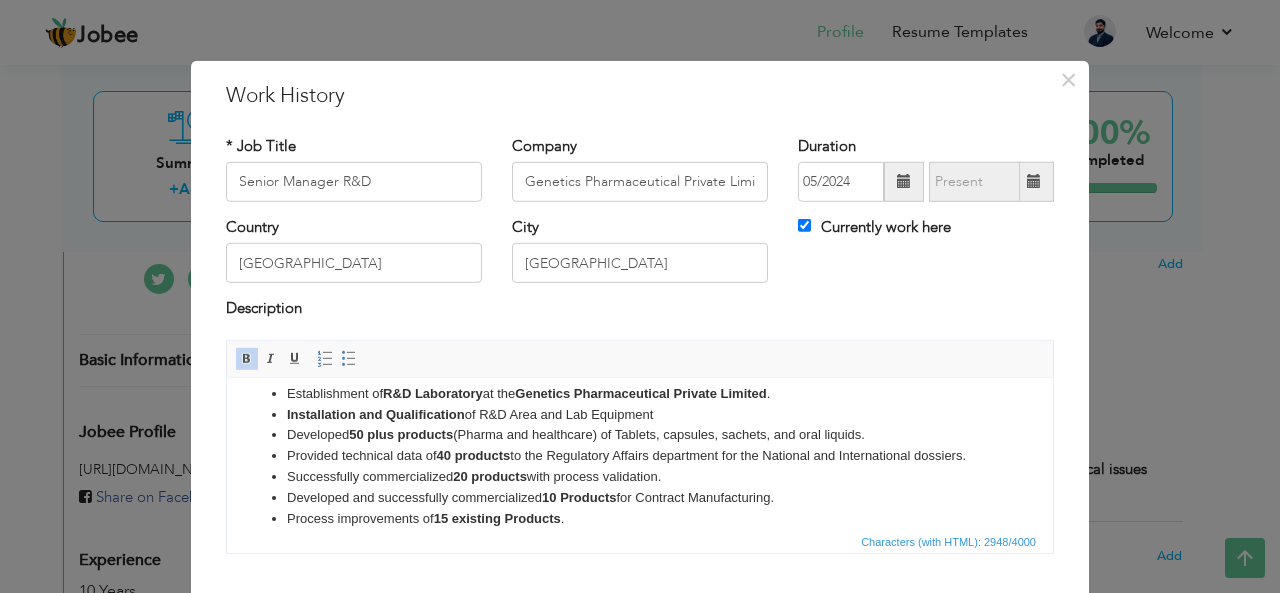 scroll, scrollTop: 518, scrollLeft: 0, axis: vertical 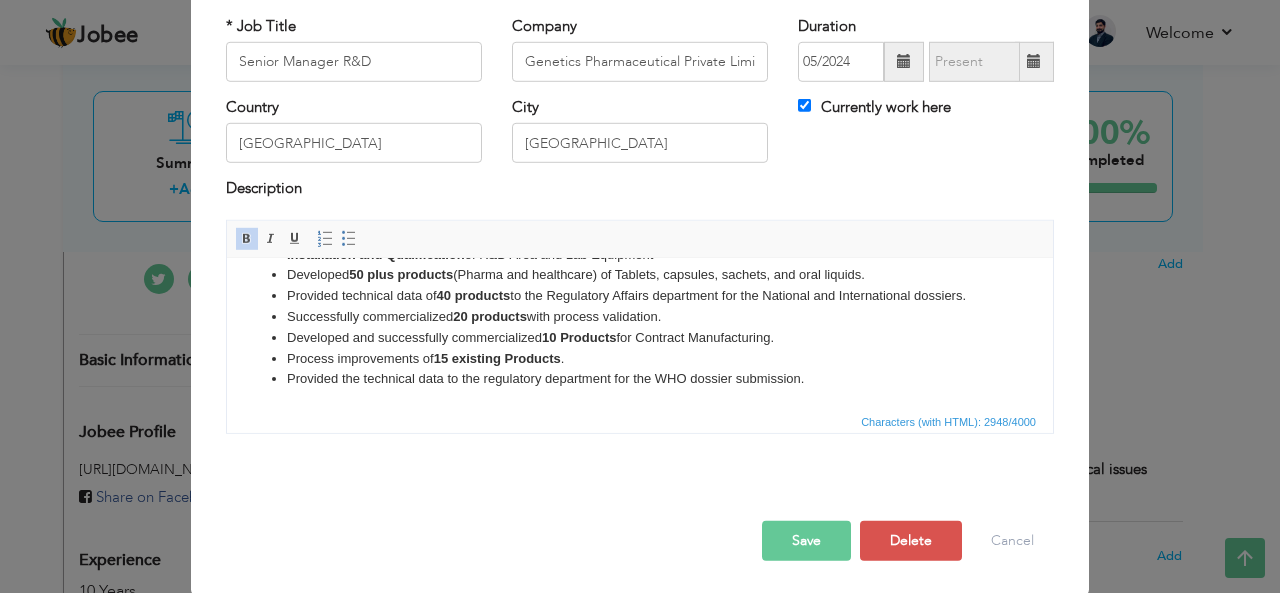 click on "Save" at bounding box center (806, 541) 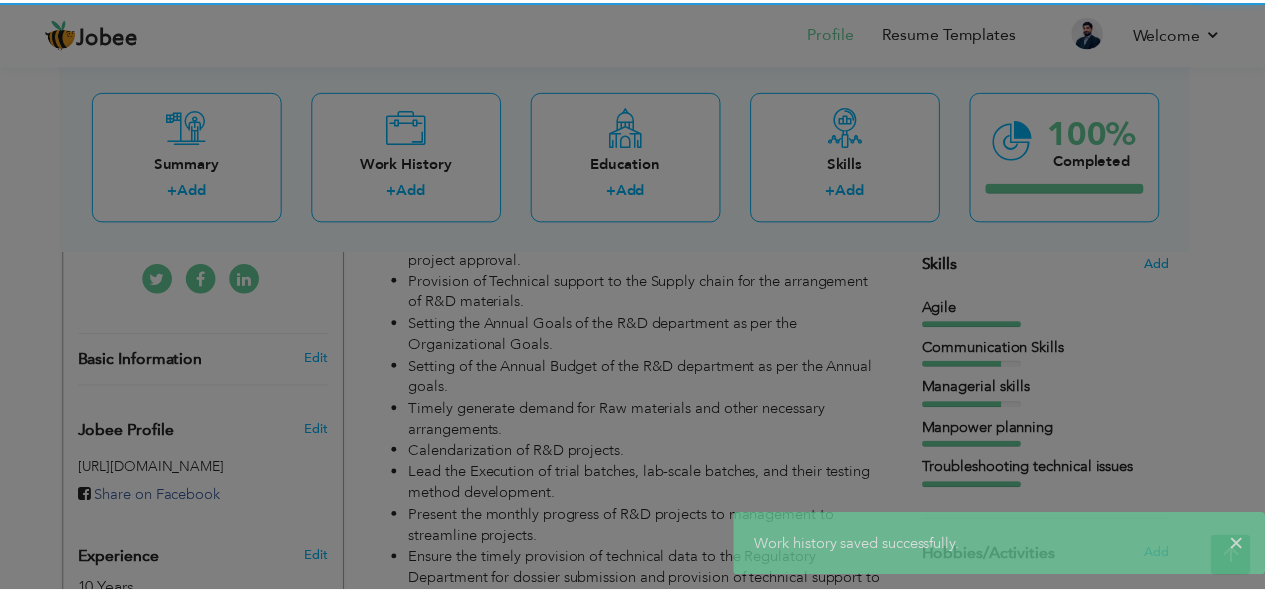 scroll, scrollTop: 0, scrollLeft: 0, axis: both 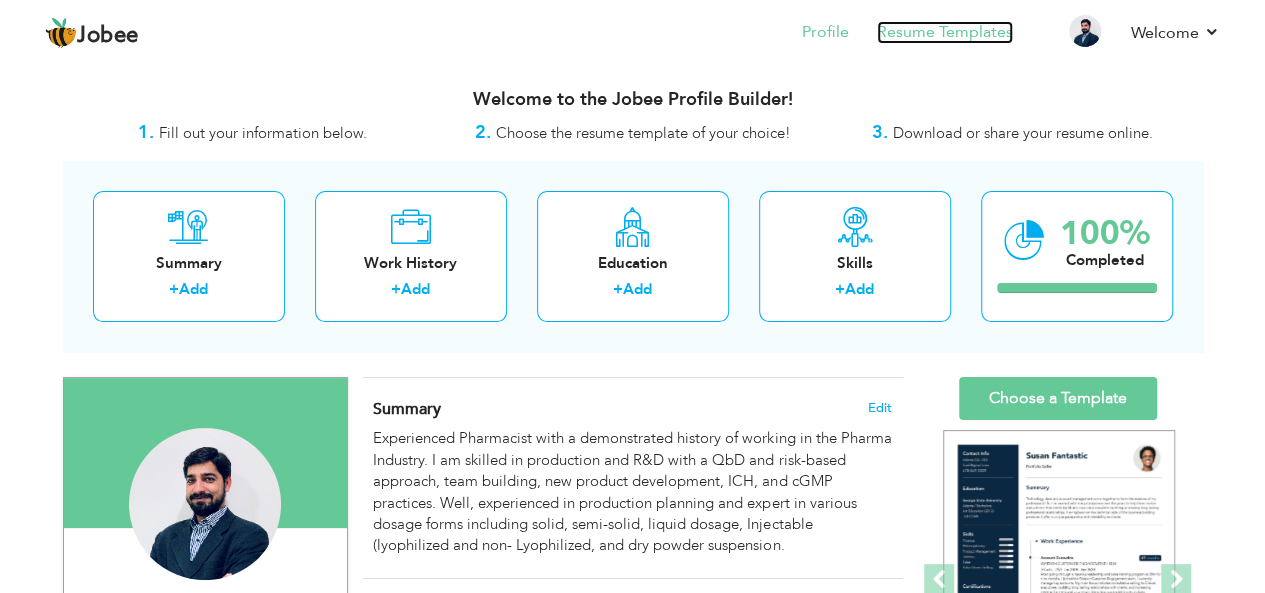 click on "Resume Templates" at bounding box center [945, 32] 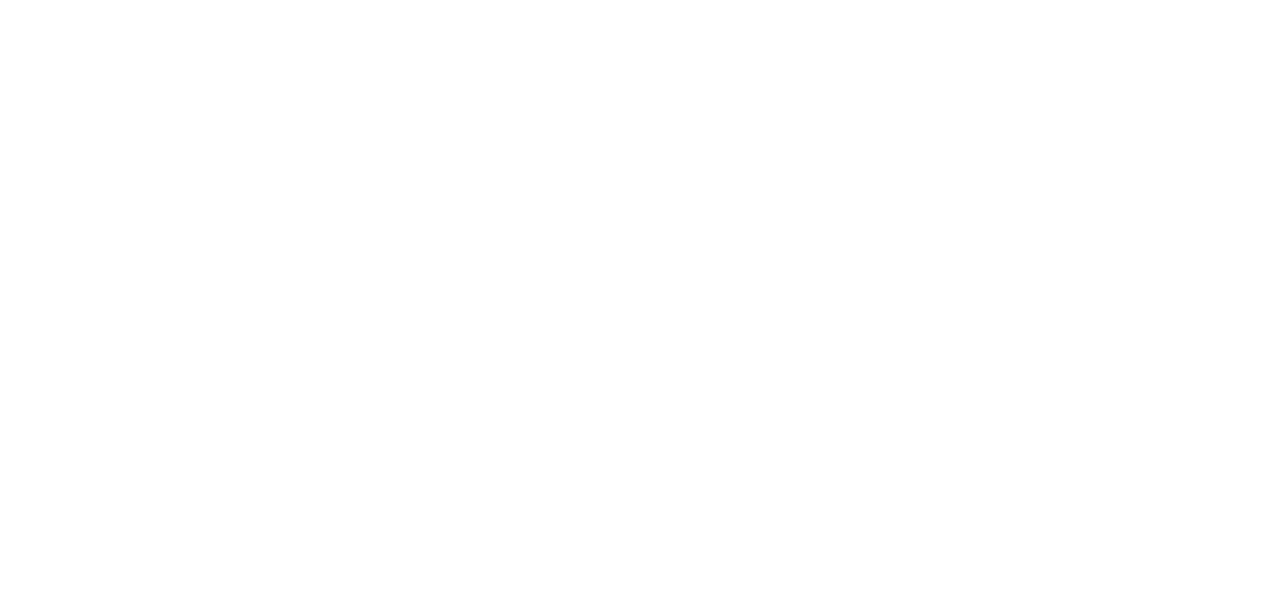 scroll, scrollTop: 0, scrollLeft: 0, axis: both 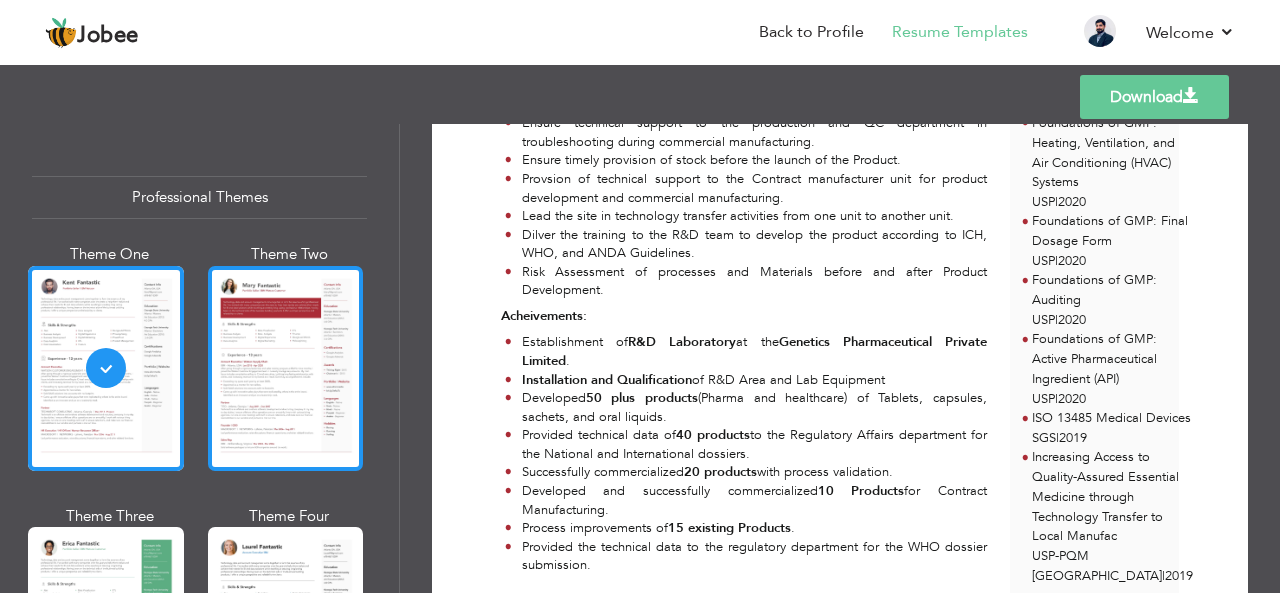 click at bounding box center (286, 368) 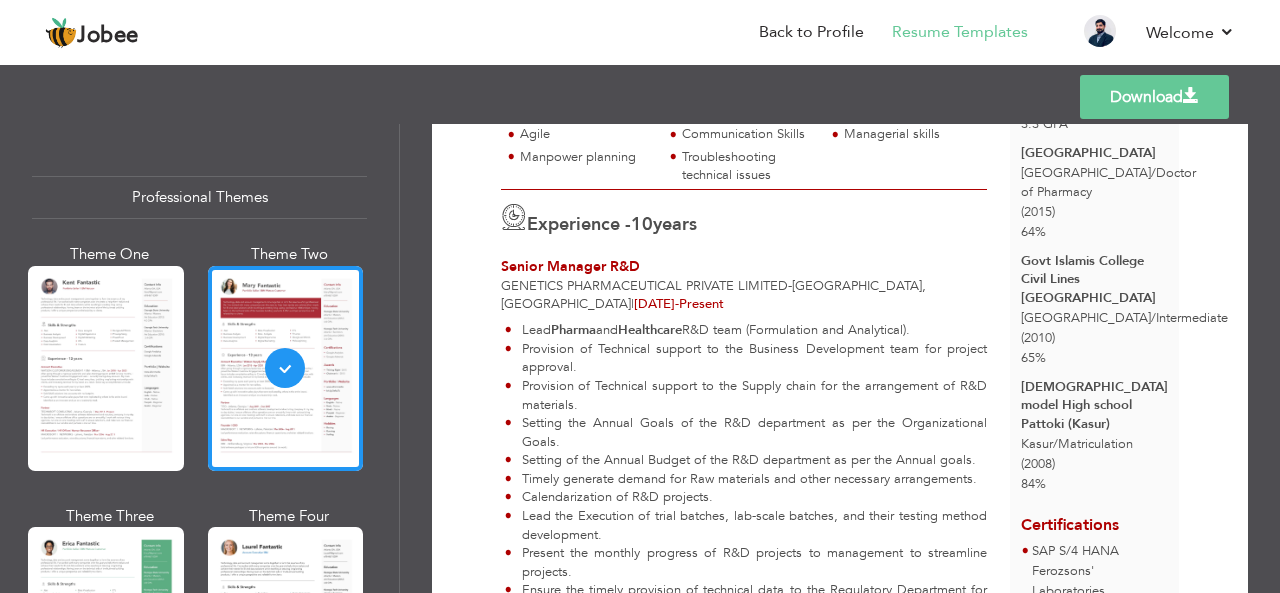 scroll, scrollTop: 500, scrollLeft: 0, axis: vertical 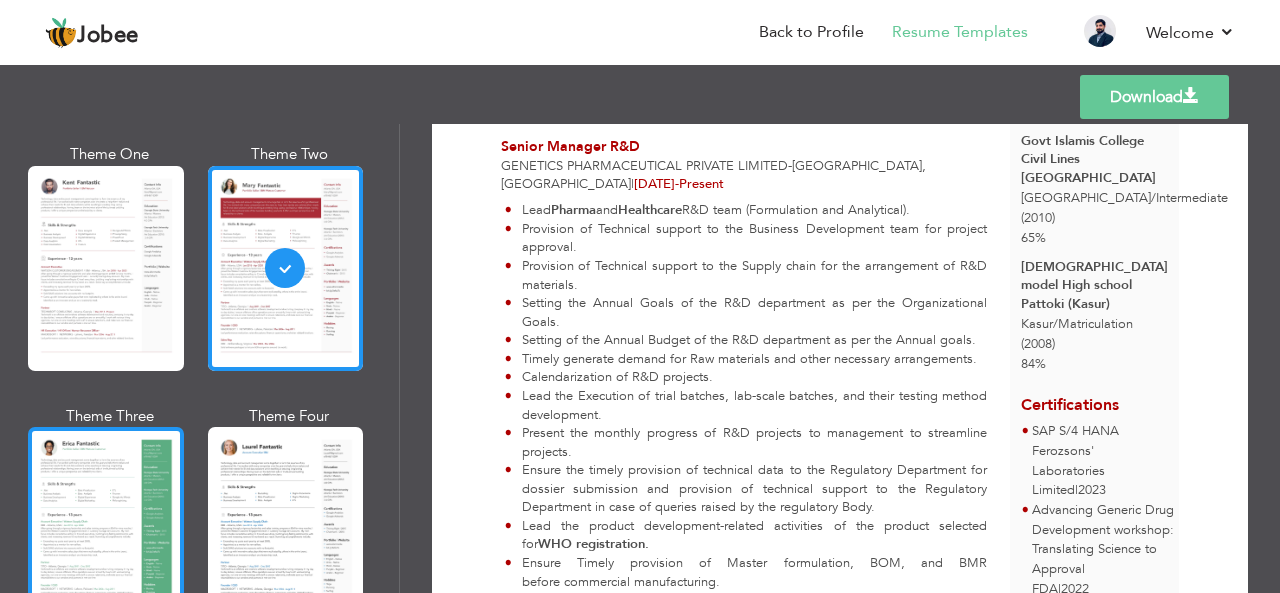 click at bounding box center [106, 529] 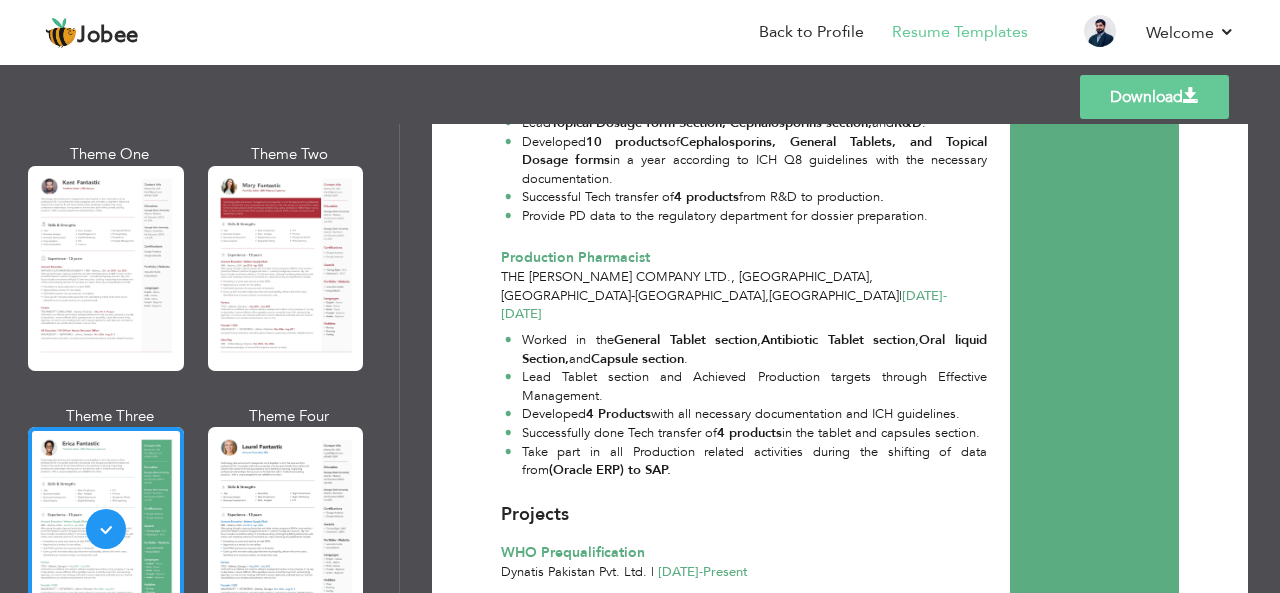 scroll, scrollTop: 2652, scrollLeft: 0, axis: vertical 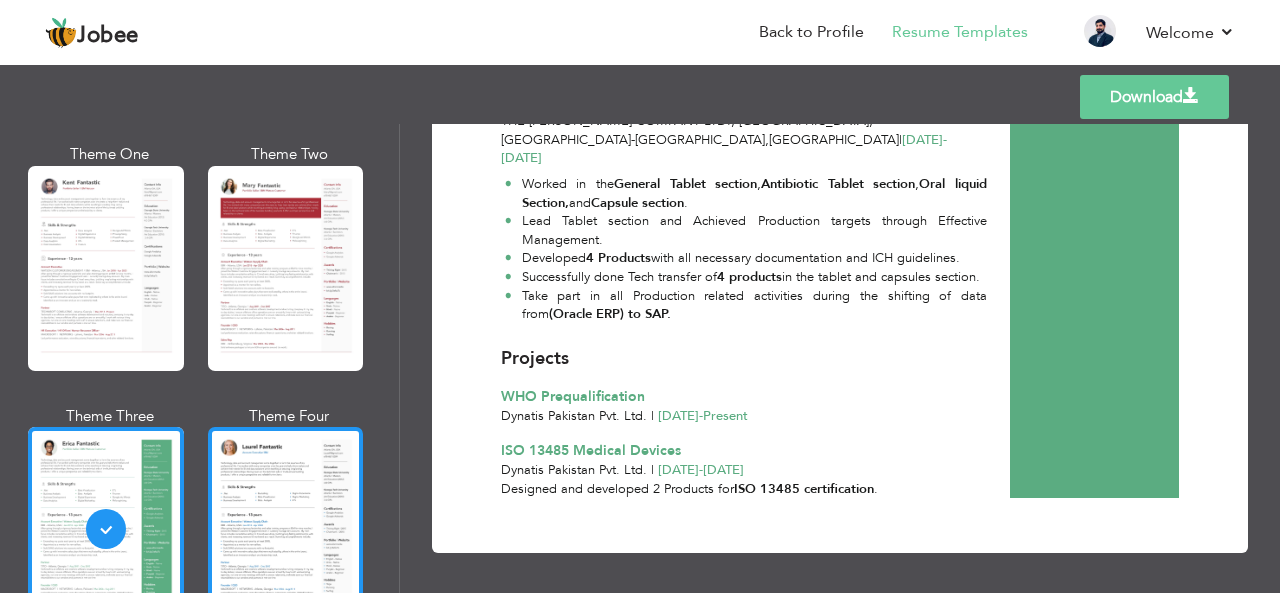 click at bounding box center (286, 529) 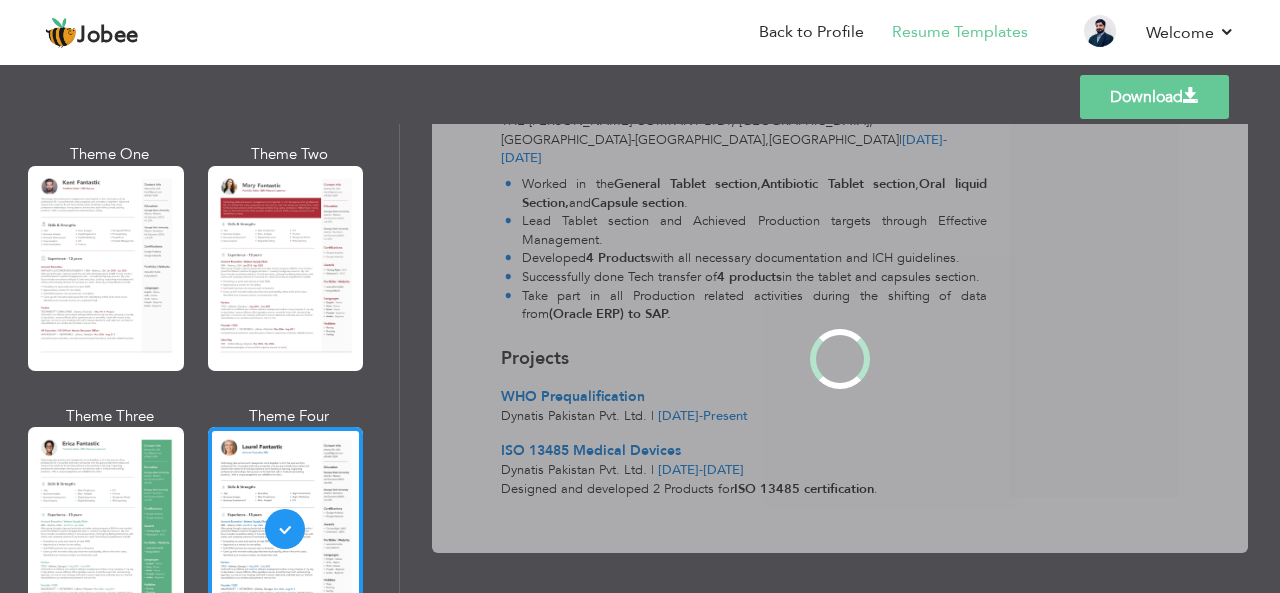 scroll, scrollTop: 0, scrollLeft: 0, axis: both 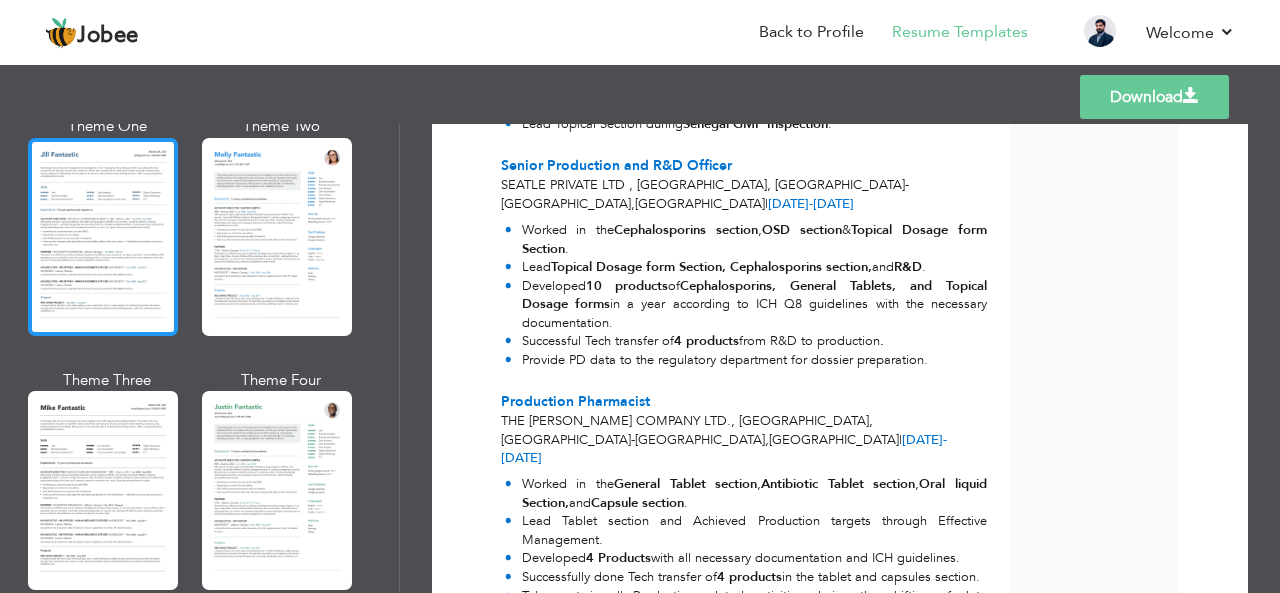 click at bounding box center [103, 237] 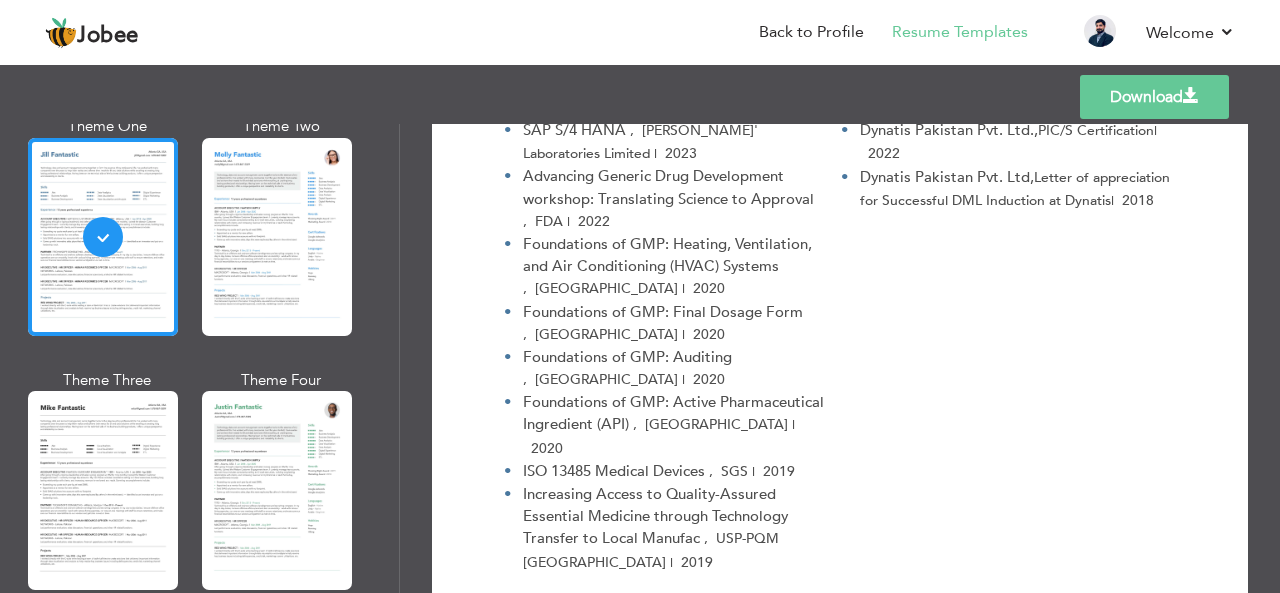 scroll, scrollTop: 3200, scrollLeft: 0, axis: vertical 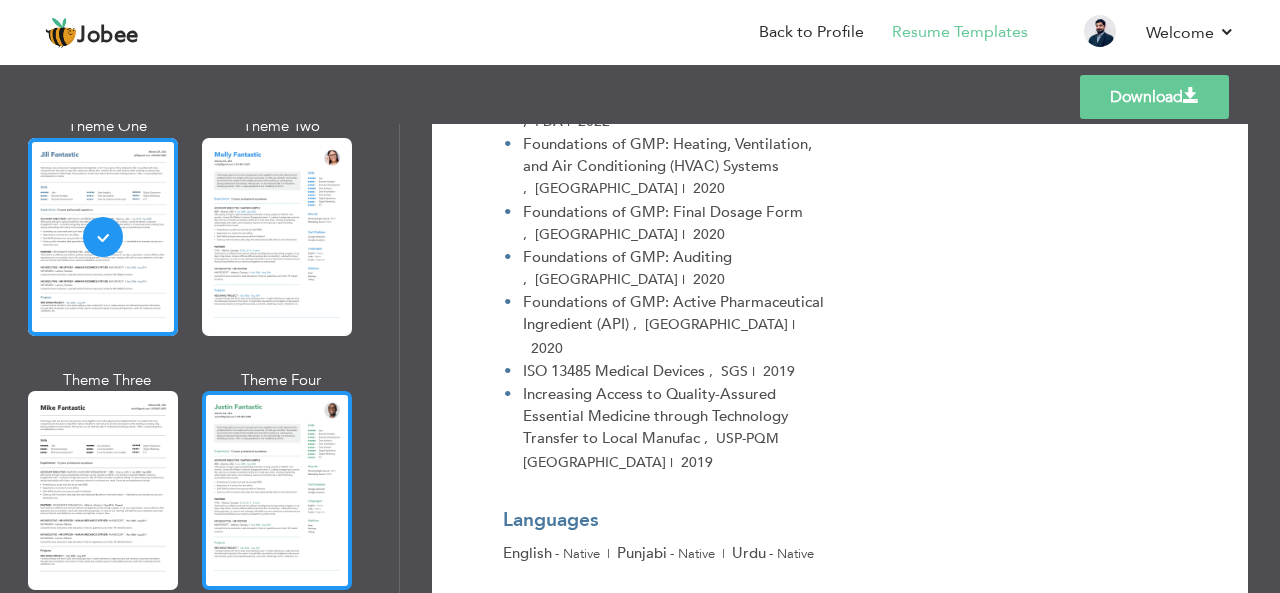 click at bounding box center (277, 490) 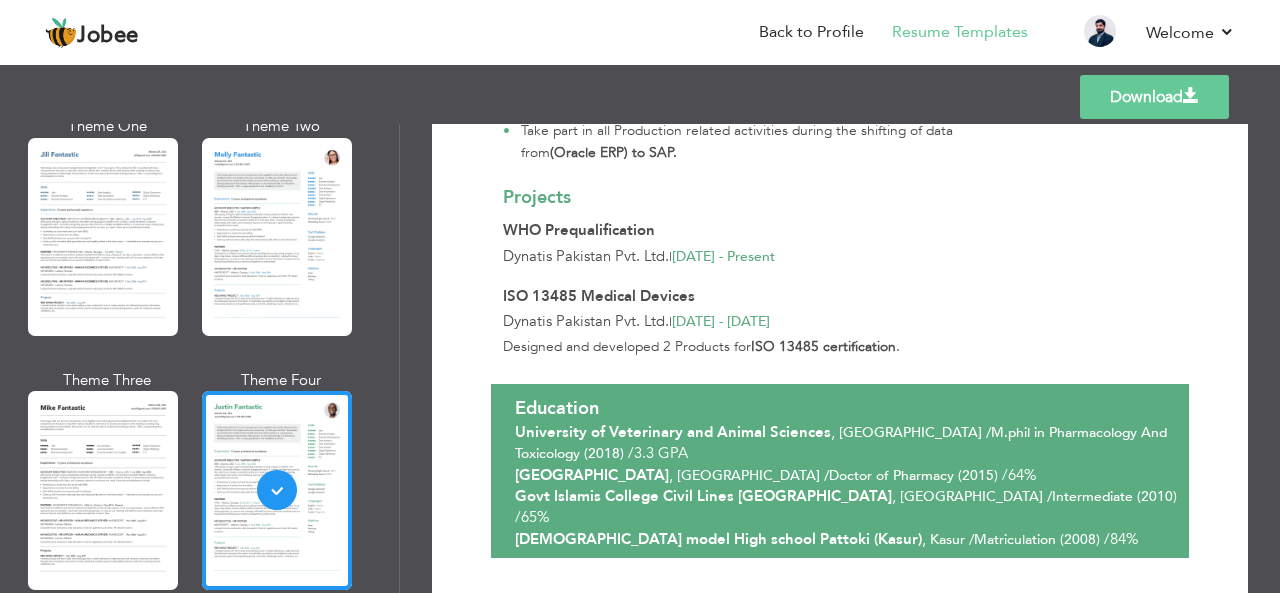 scroll, scrollTop: 3331, scrollLeft: 0, axis: vertical 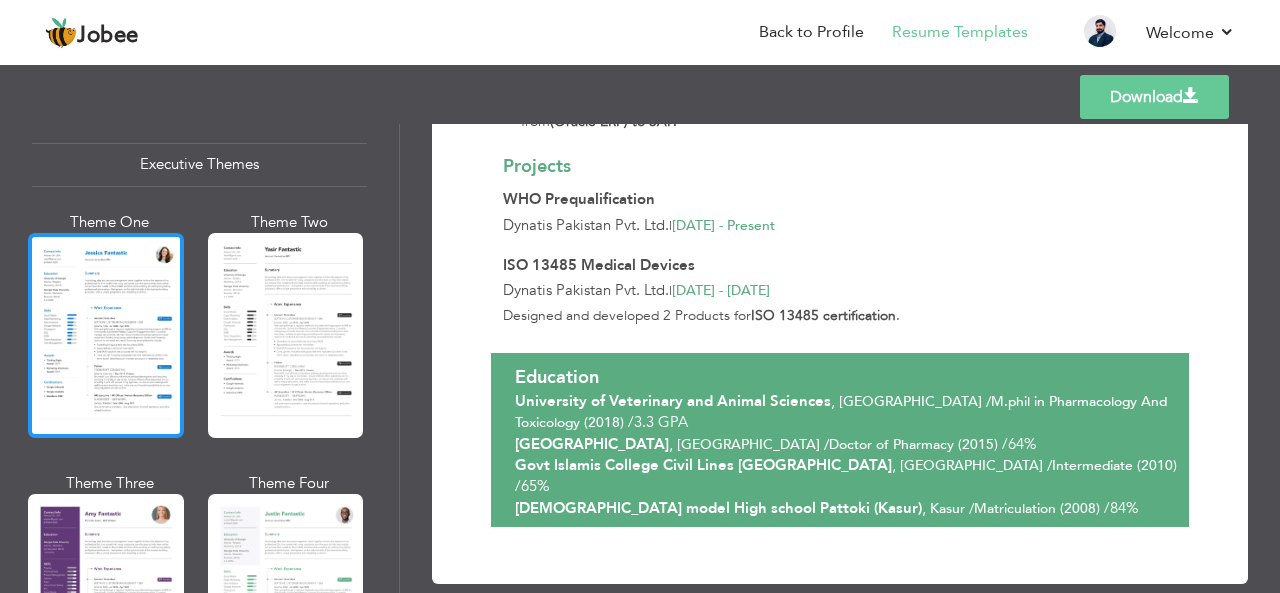click at bounding box center [106, 335] 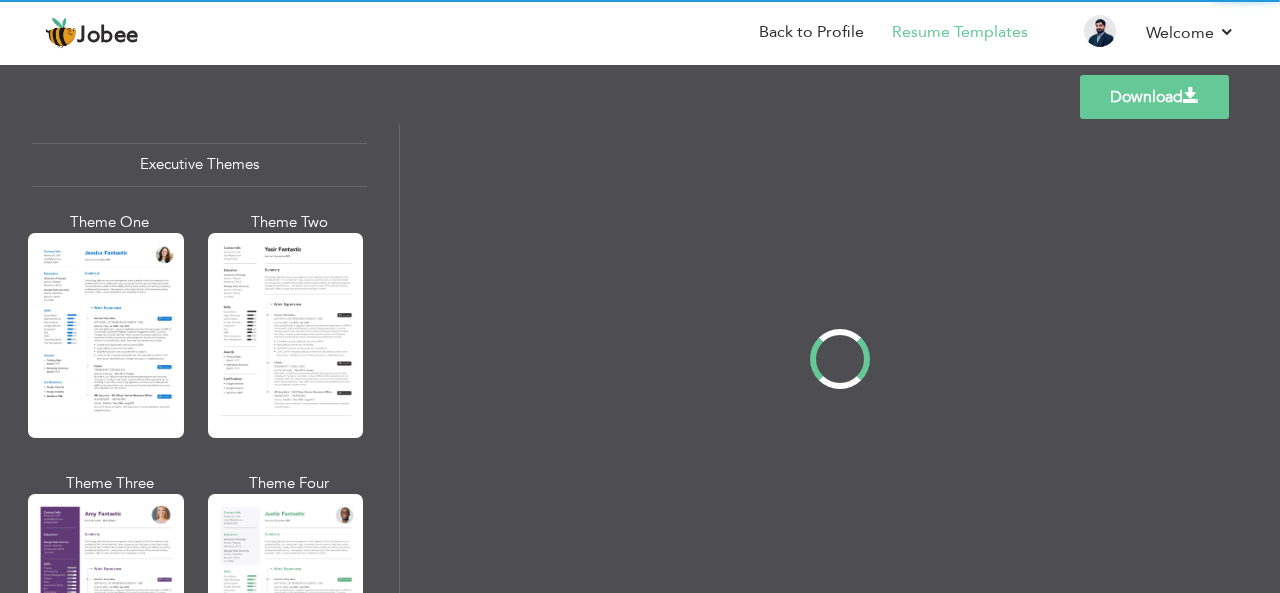 scroll, scrollTop: 0, scrollLeft: 0, axis: both 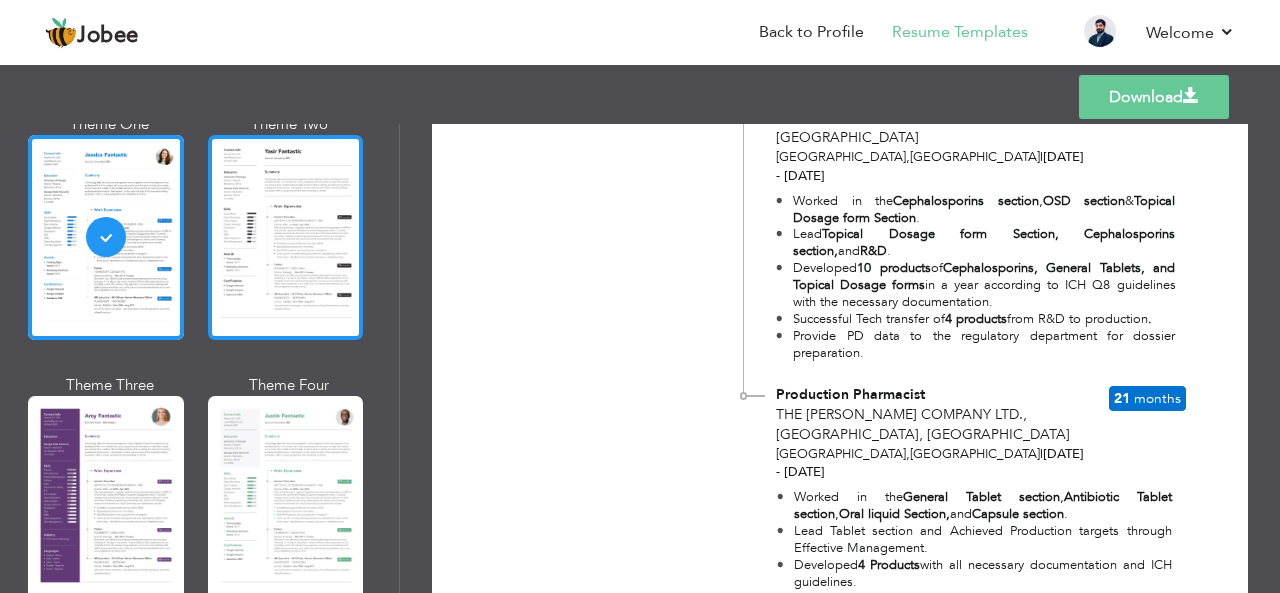 click at bounding box center [286, 237] 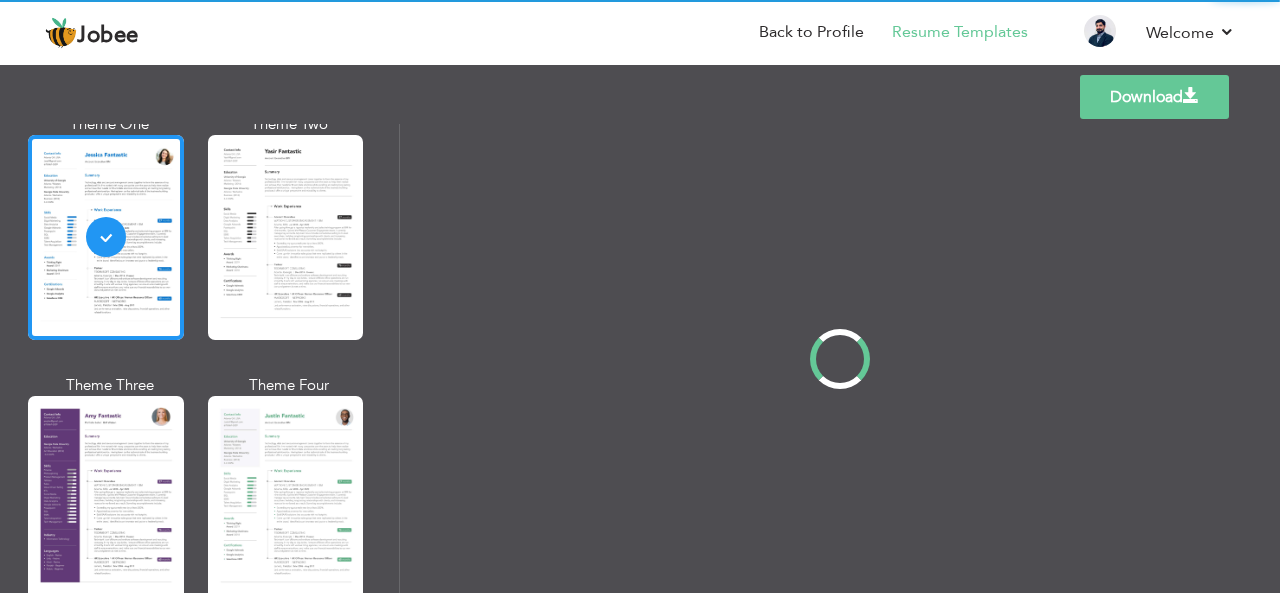 scroll, scrollTop: 1600, scrollLeft: 0, axis: vertical 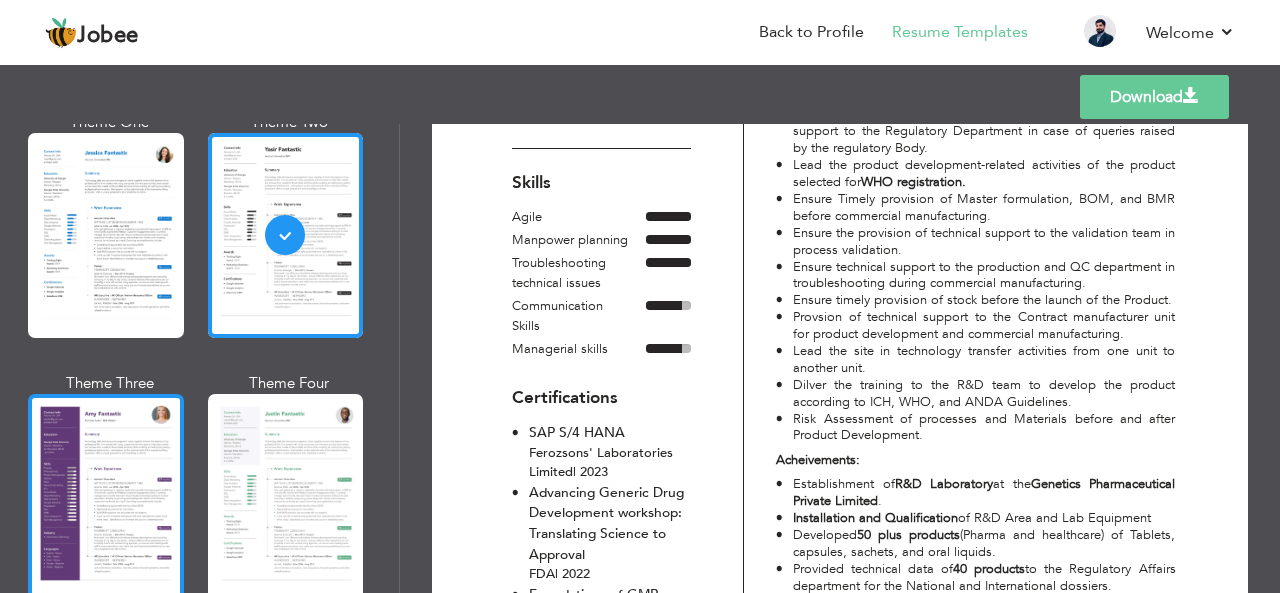 click at bounding box center (106, 496) 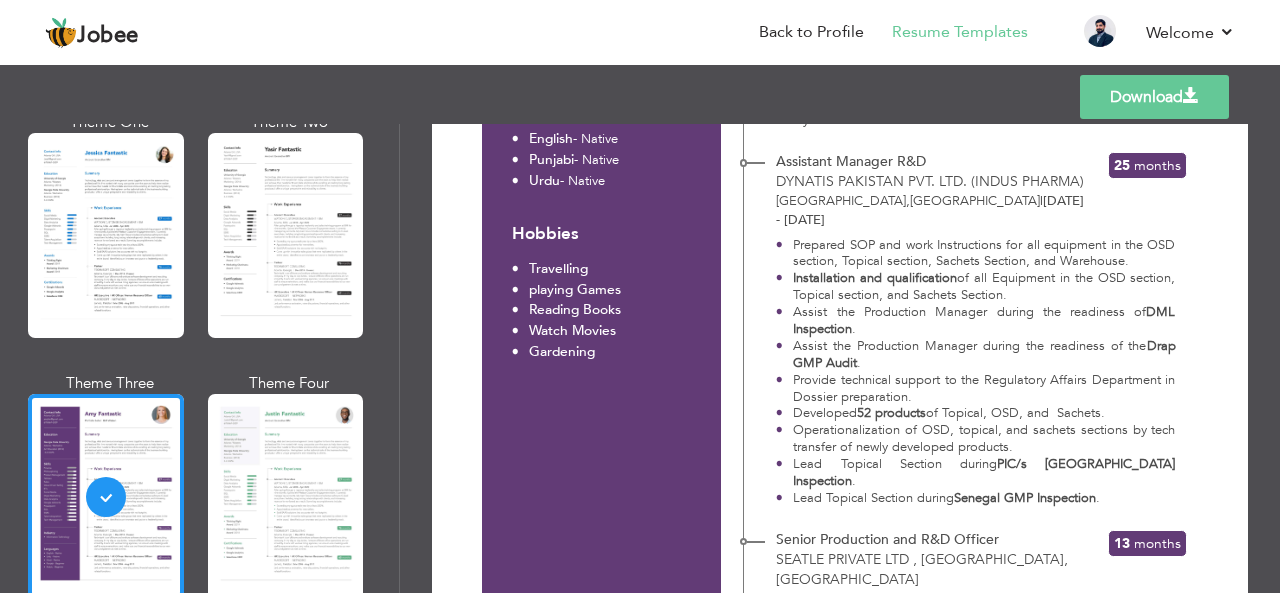 scroll, scrollTop: 2100, scrollLeft: 0, axis: vertical 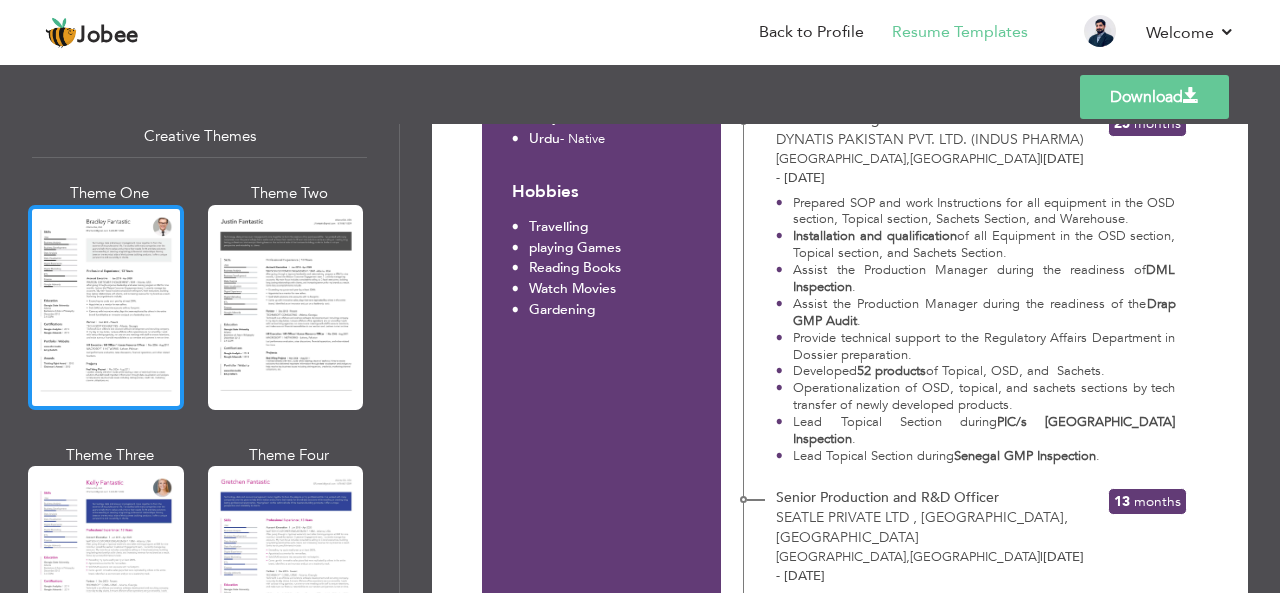 click at bounding box center [106, 307] 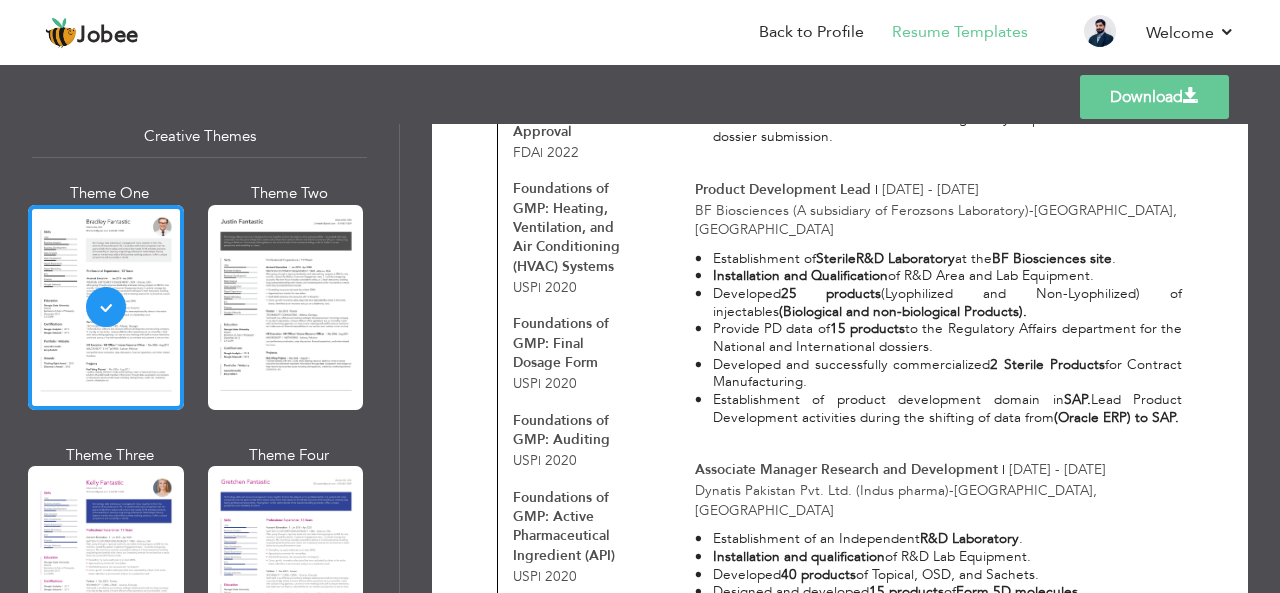 scroll, scrollTop: 1098, scrollLeft: 0, axis: vertical 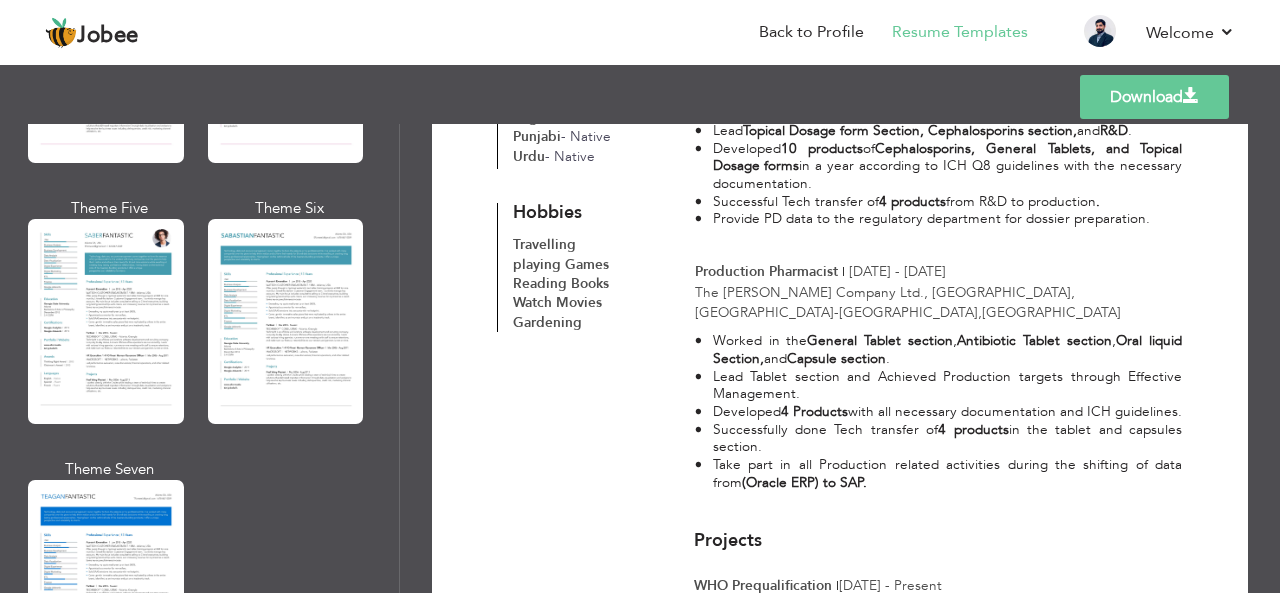 click on "Download" at bounding box center (1154, 97) 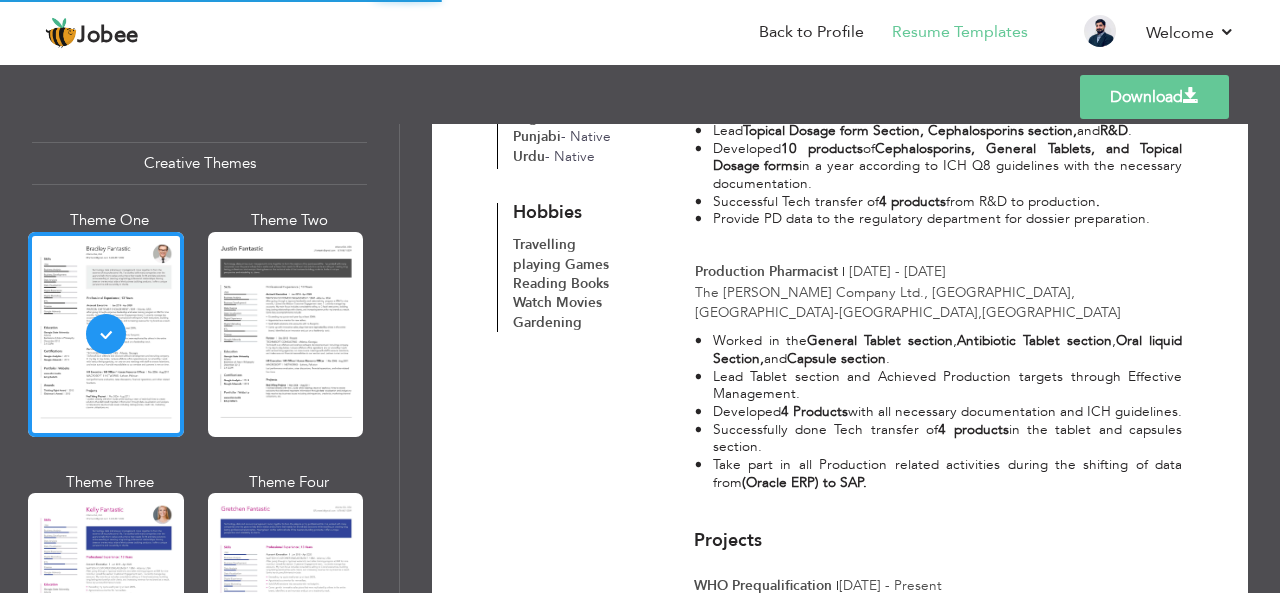 scroll, scrollTop: 2308, scrollLeft: 0, axis: vertical 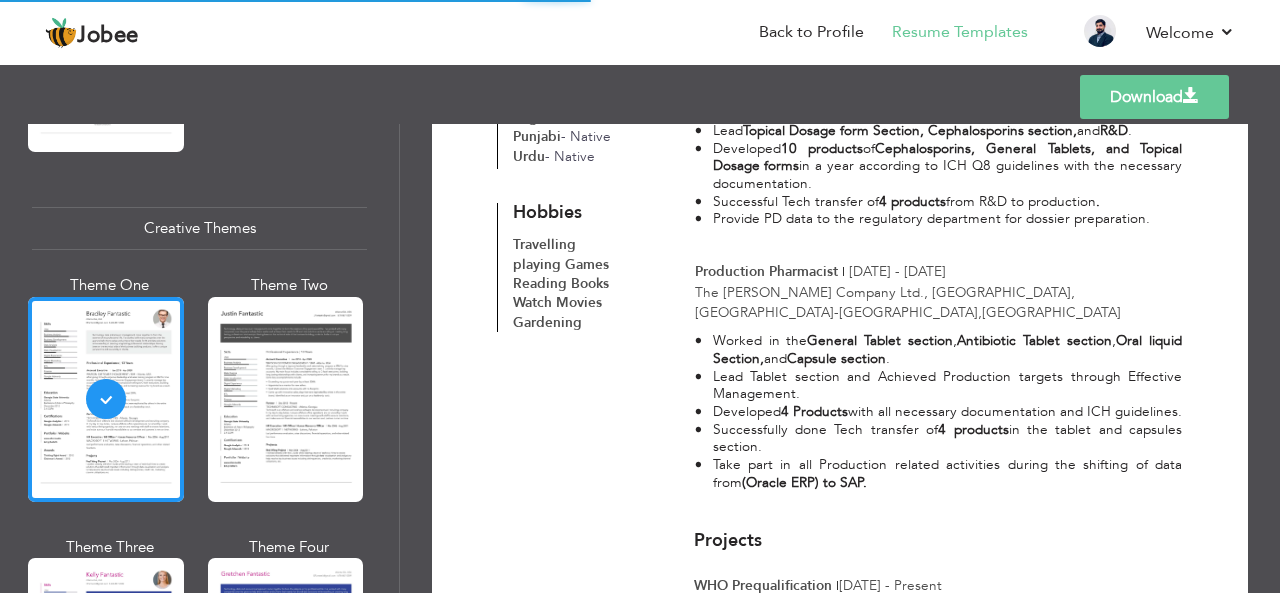 click at bounding box center [286, 399] 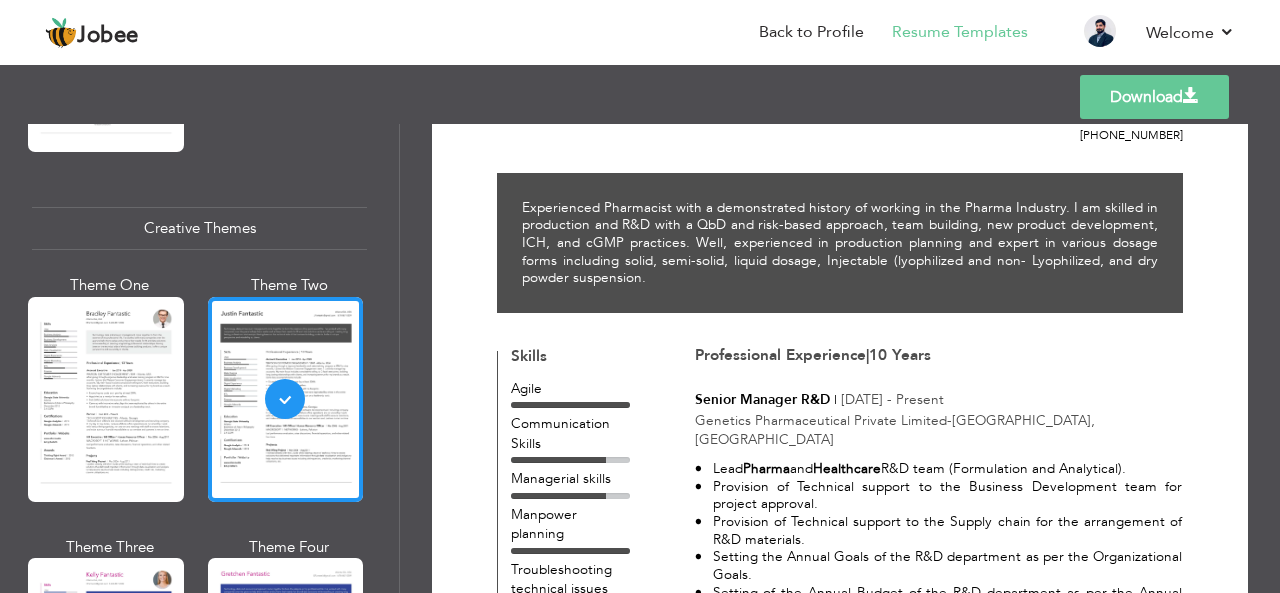 scroll, scrollTop: 100, scrollLeft: 0, axis: vertical 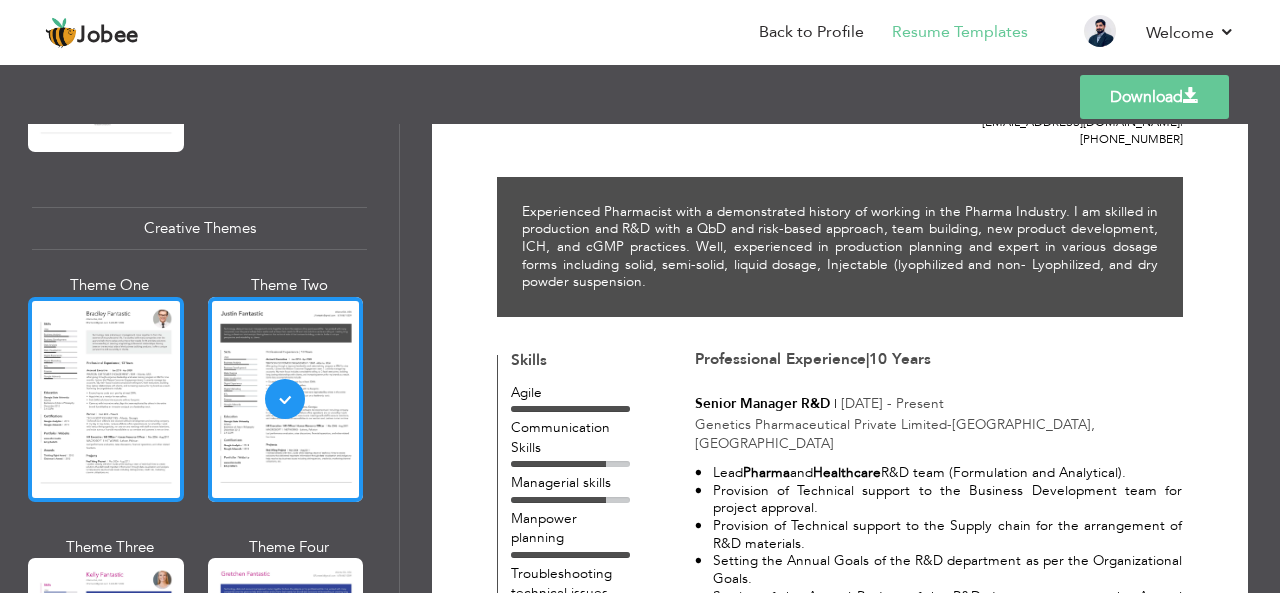 click at bounding box center [106, 399] 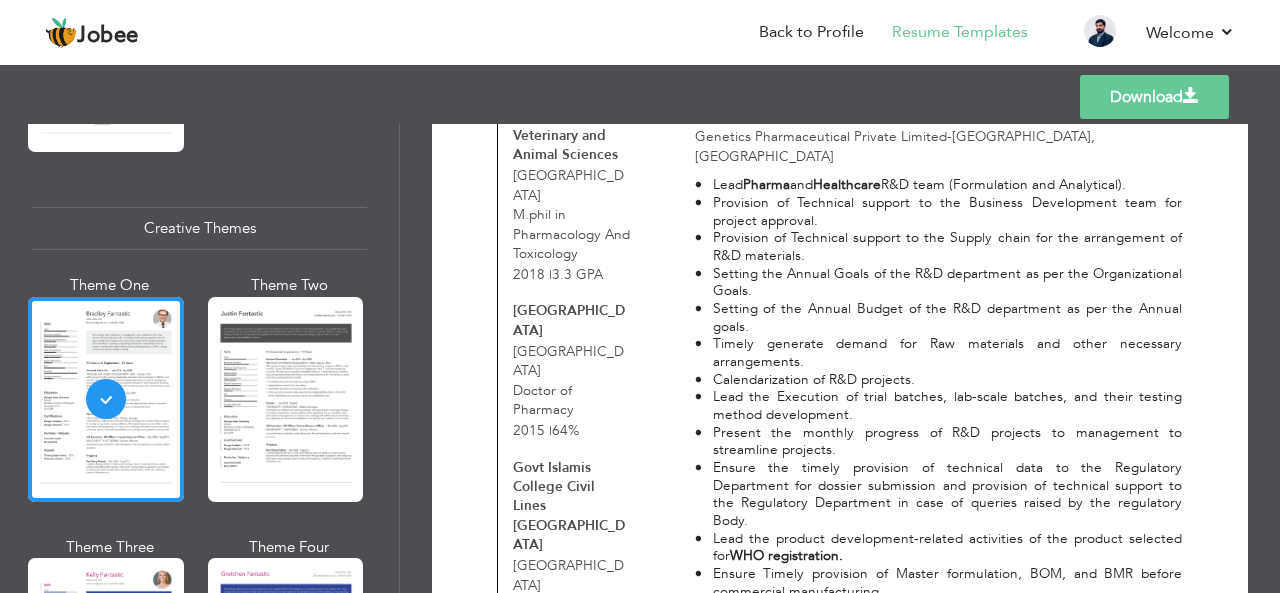 scroll, scrollTop: 500, scrollLeft: 0, axis: vertical 